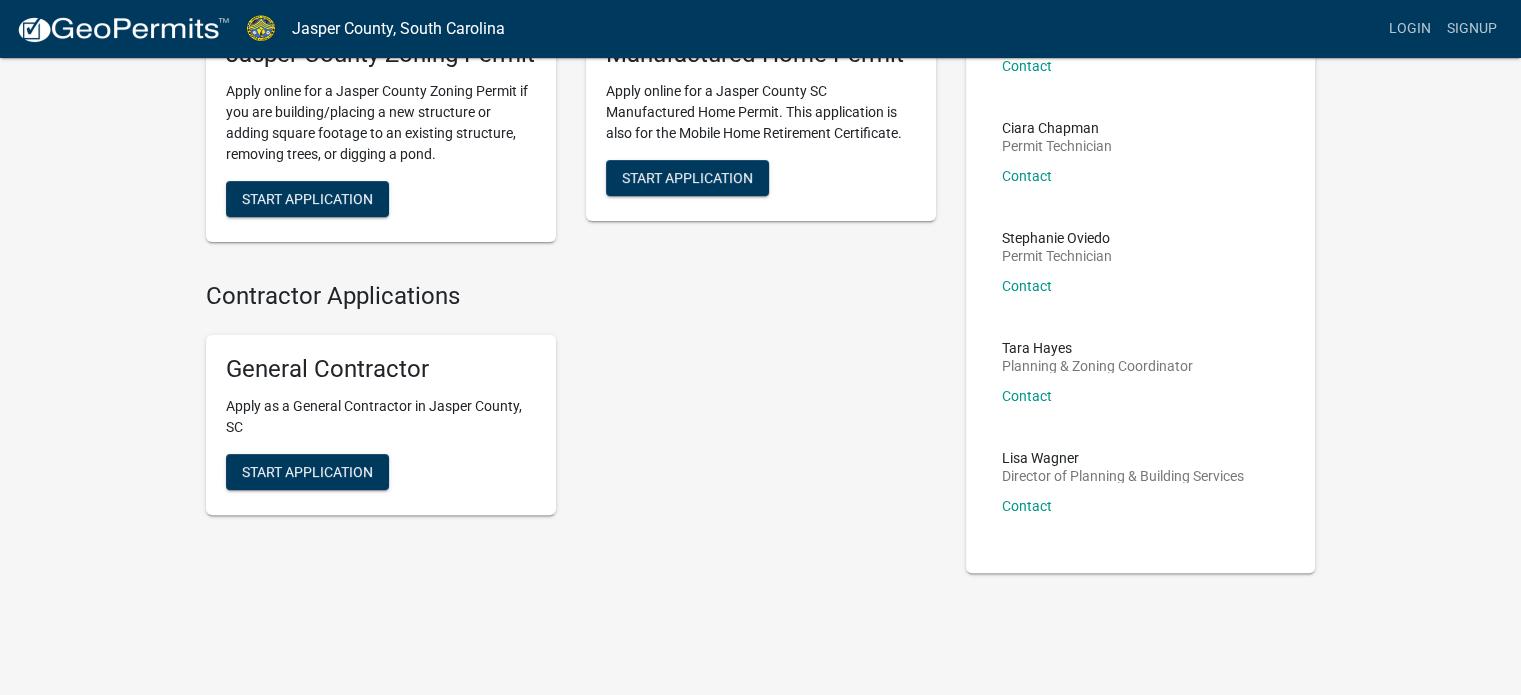 scroll, scrollTop: 458, scrollLeft: 0, axis: vertical 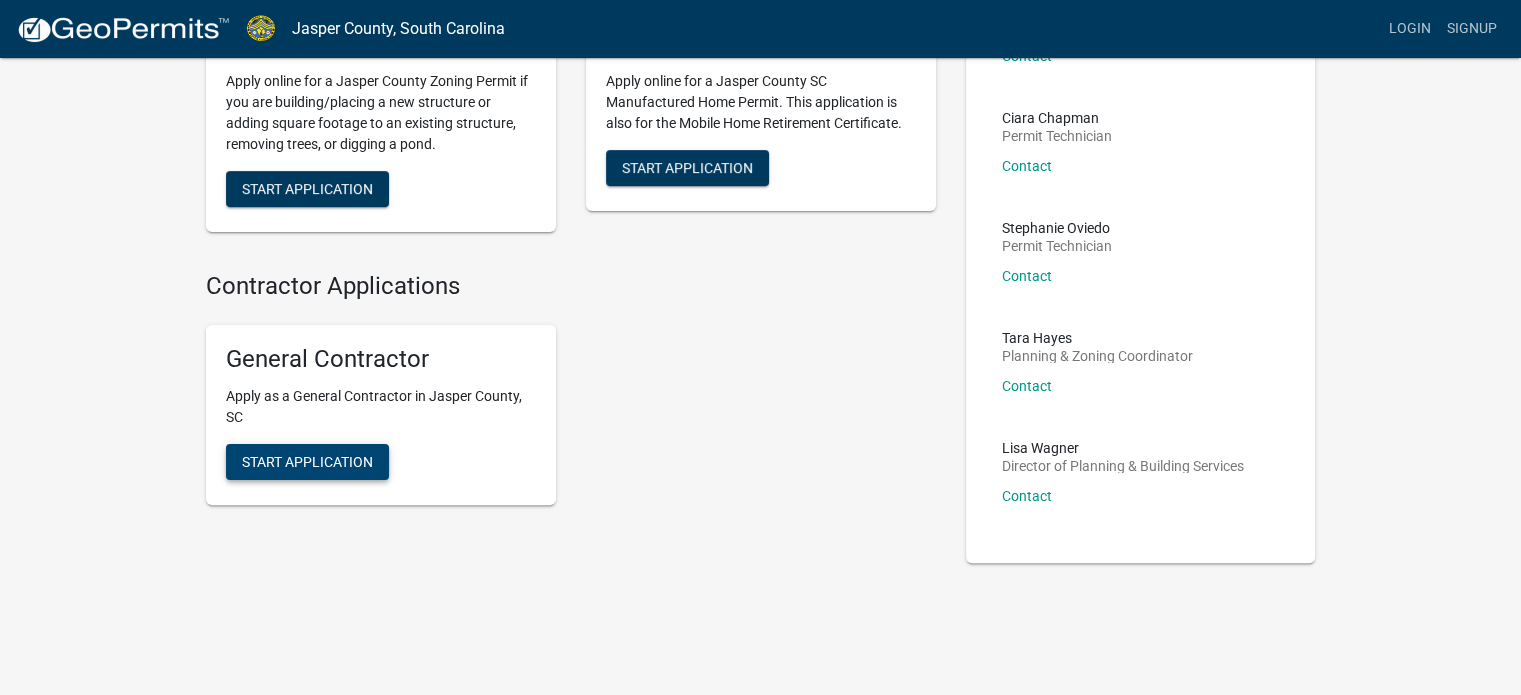 click on "Start Application" 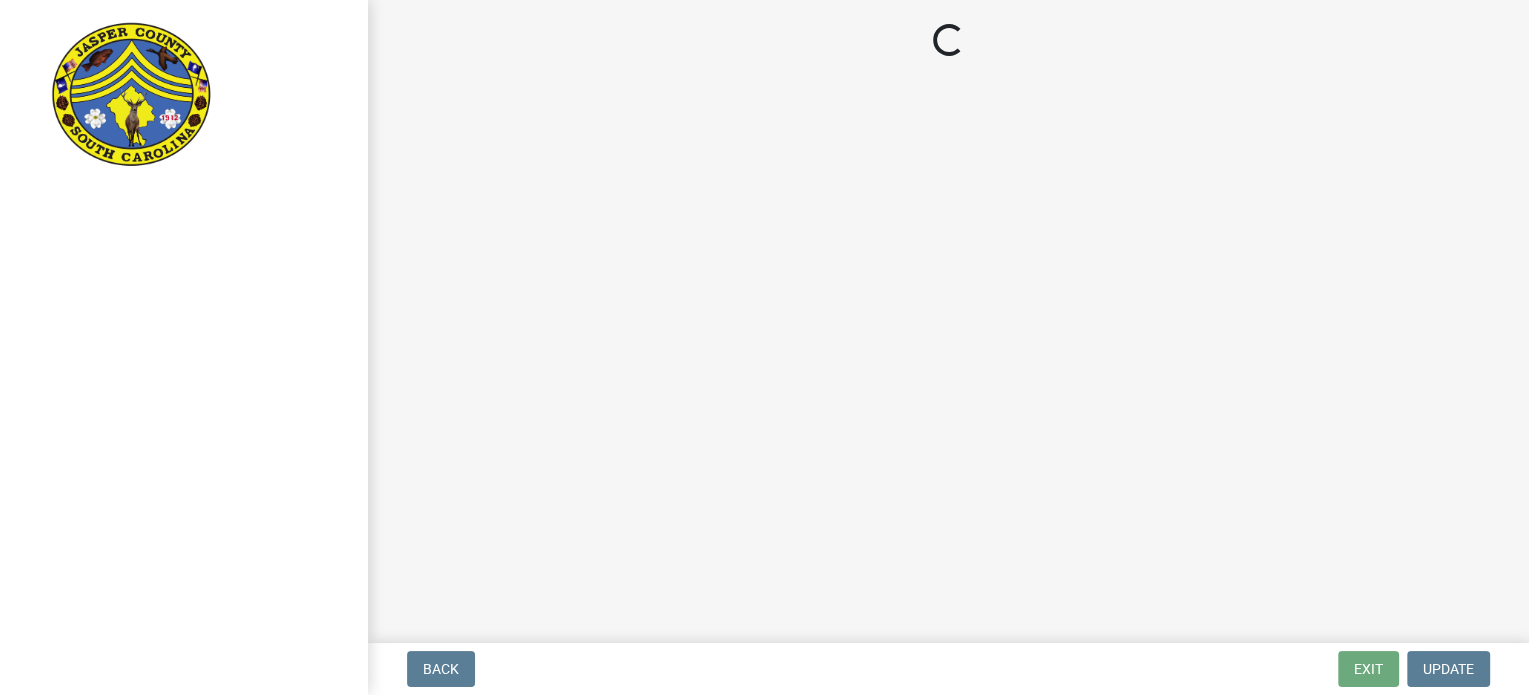 scroll, scrollTop: 0, scrollLeft: 0, axis: both 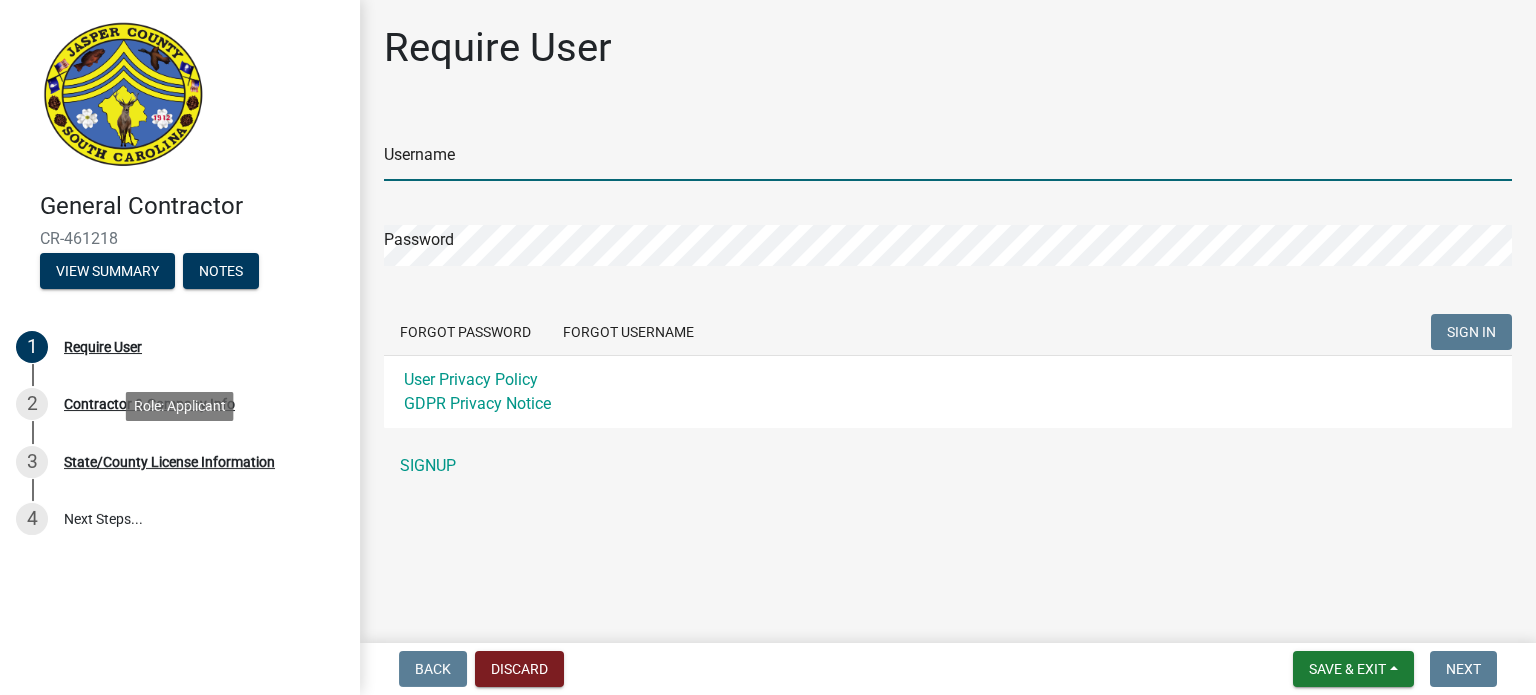 type on "[EMAIL]" 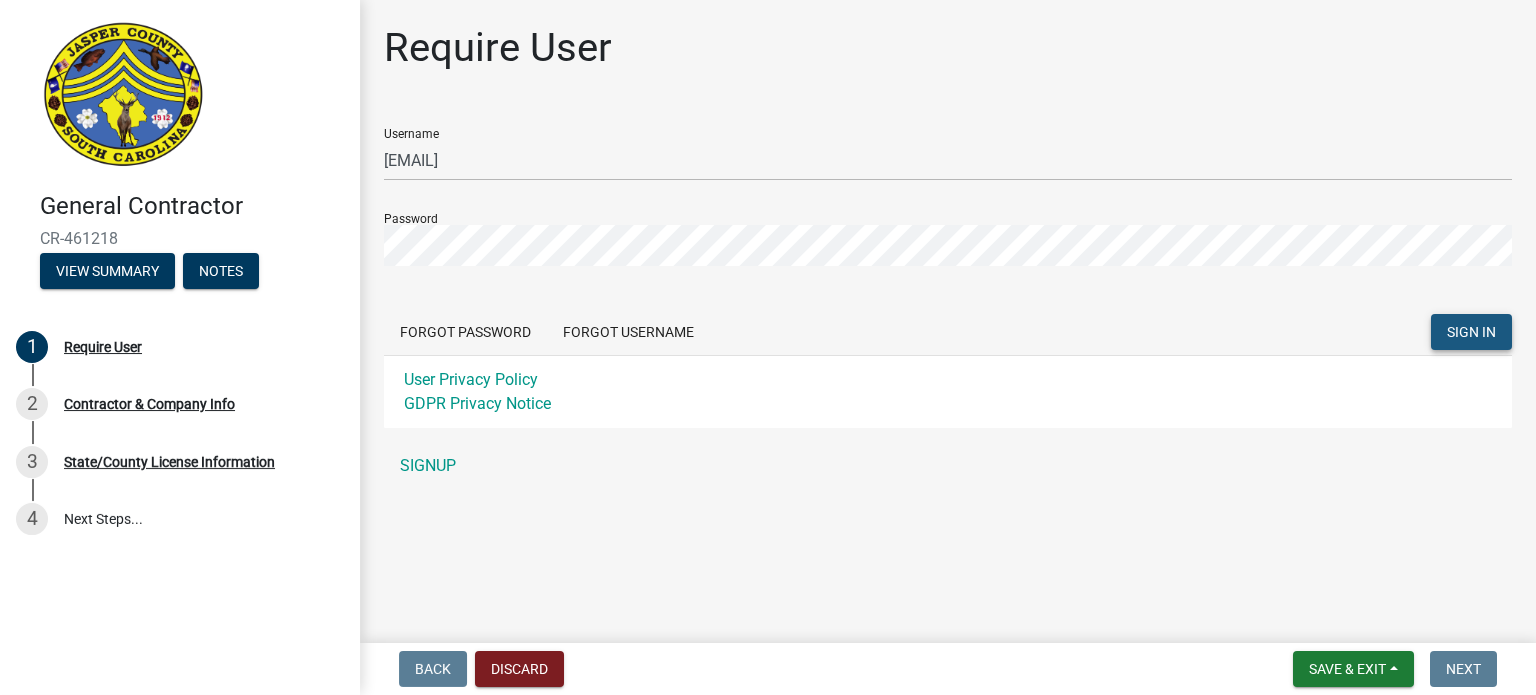 click on "SIGN IN" 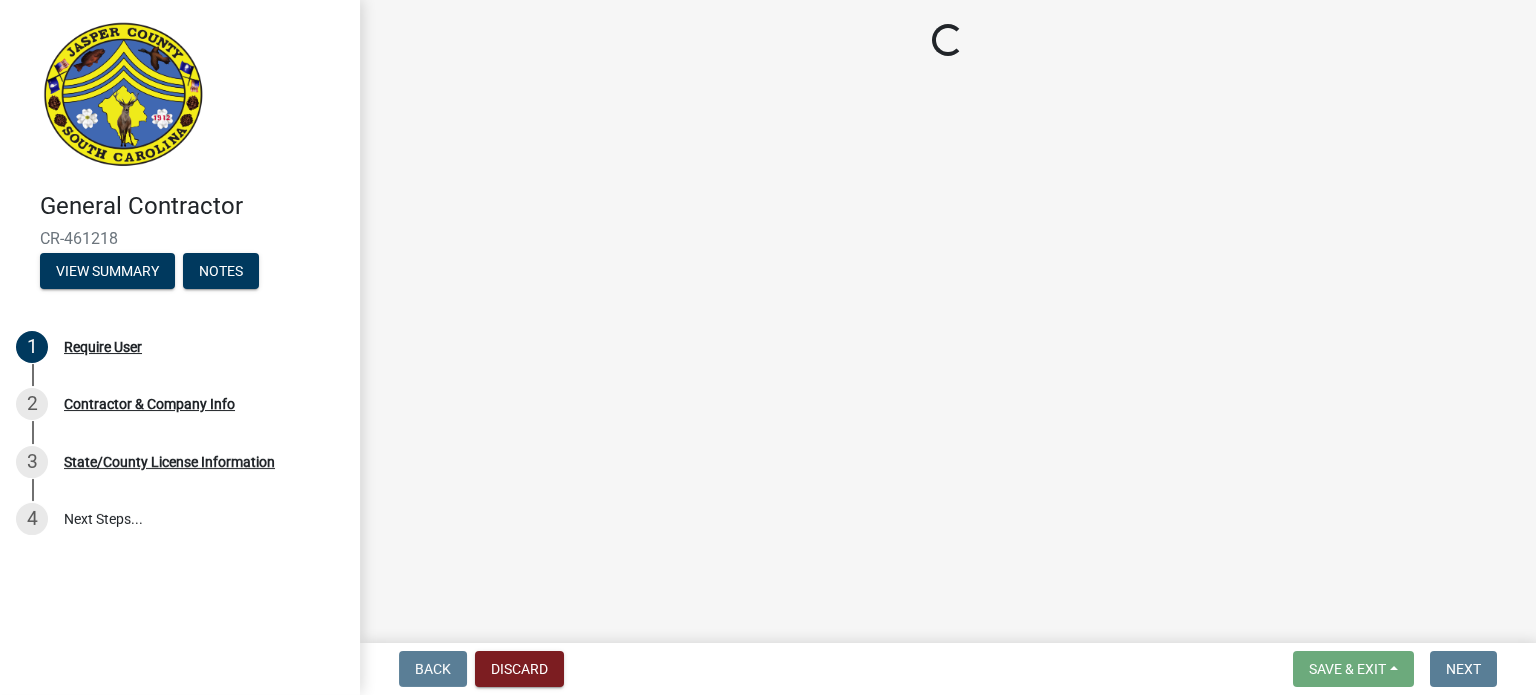 select on "GA" 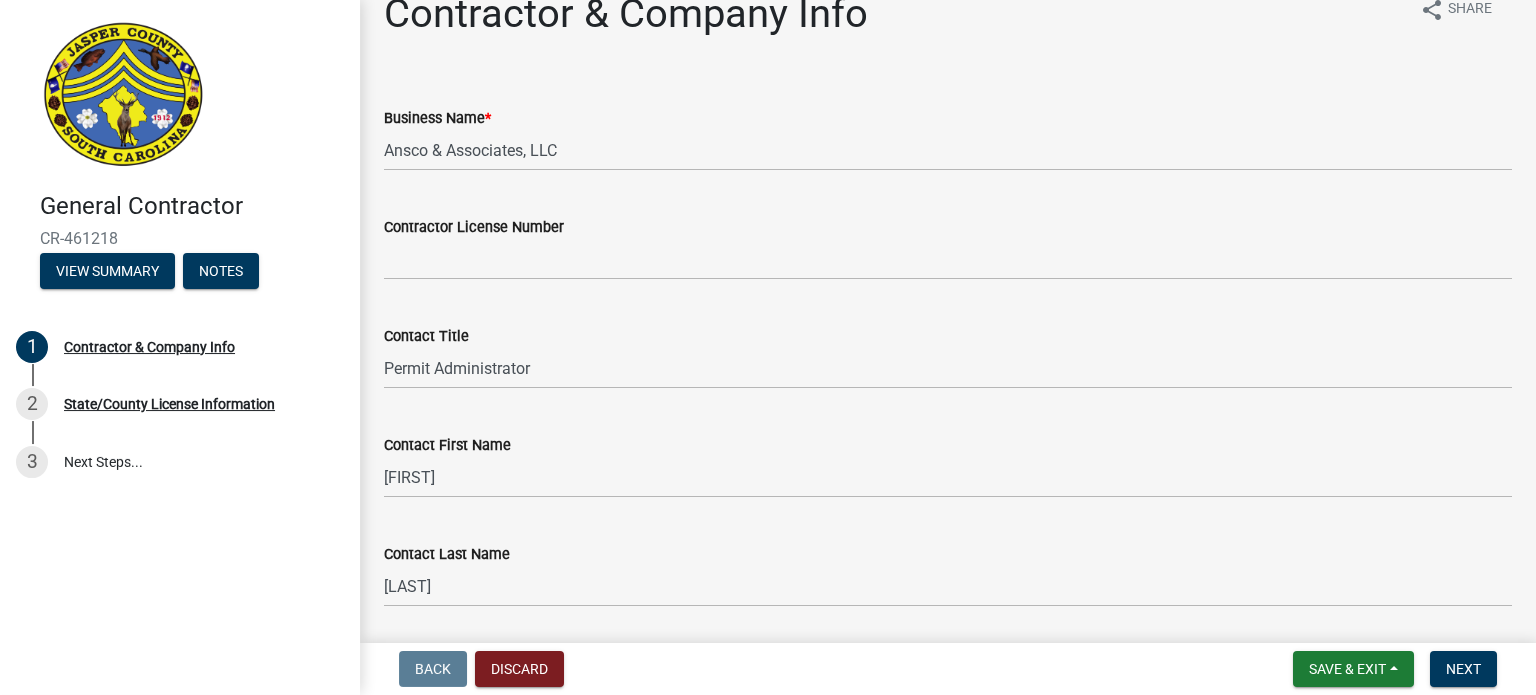 scroll, scrollTop: 0, scrollLeft: 0, axis: both 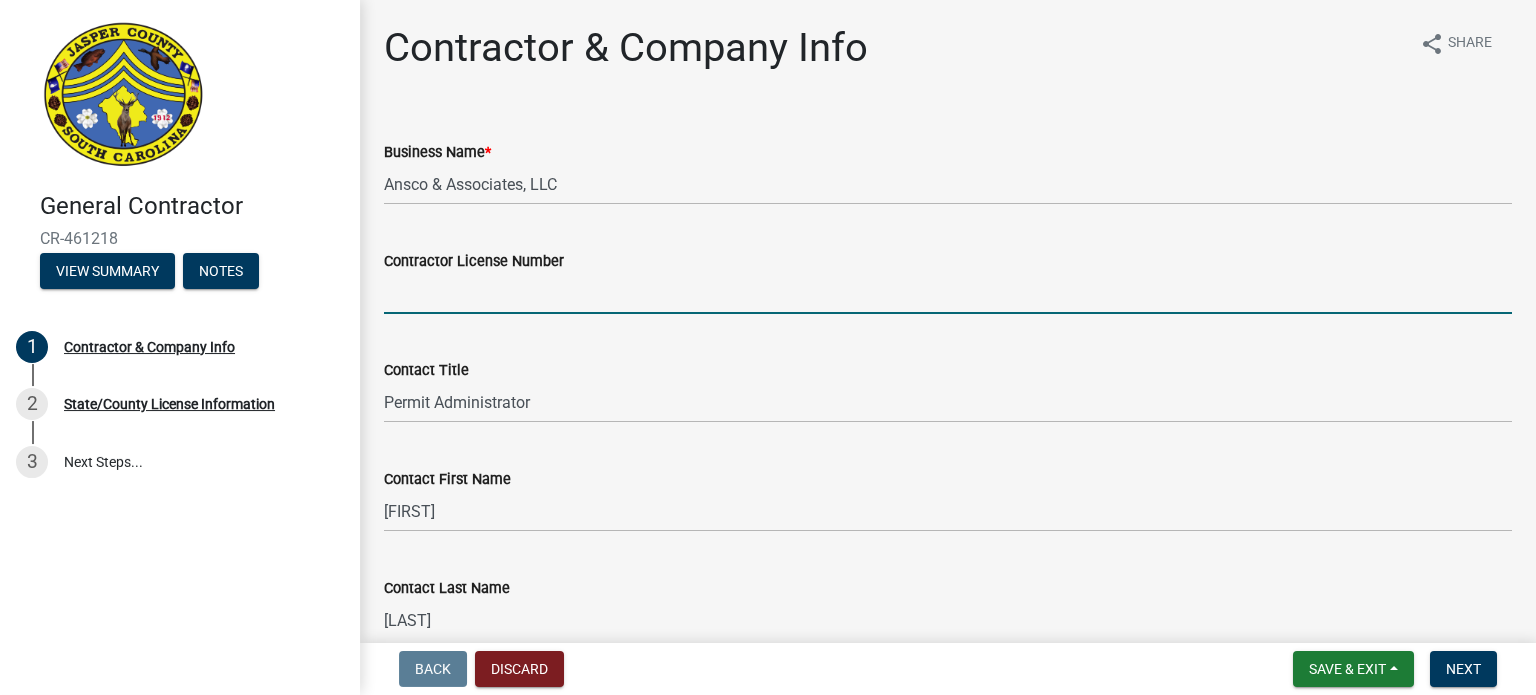 click on "Contractor License Number" at bounding box center (948, 293) 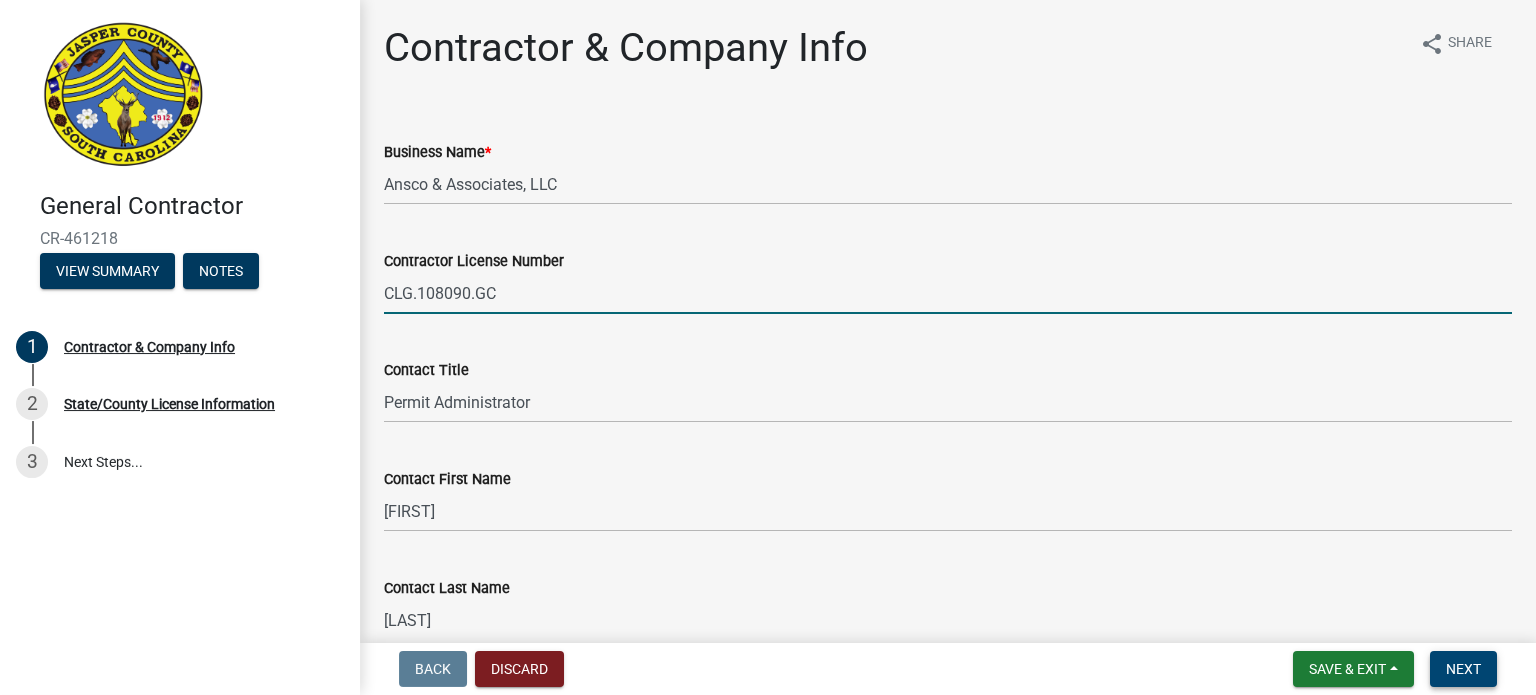 type on "CLG.108090.GC" 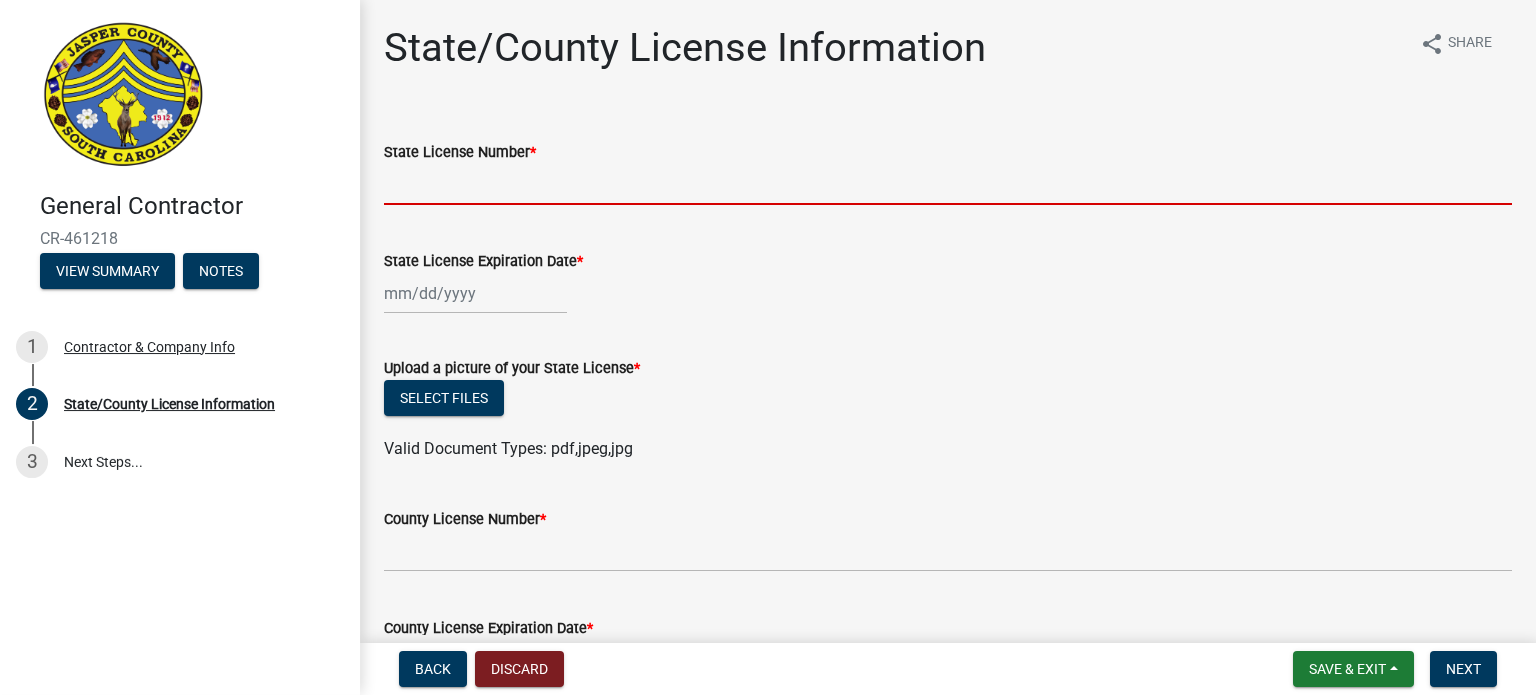 click on "State License Number  *" at bounding box center (948, 184) 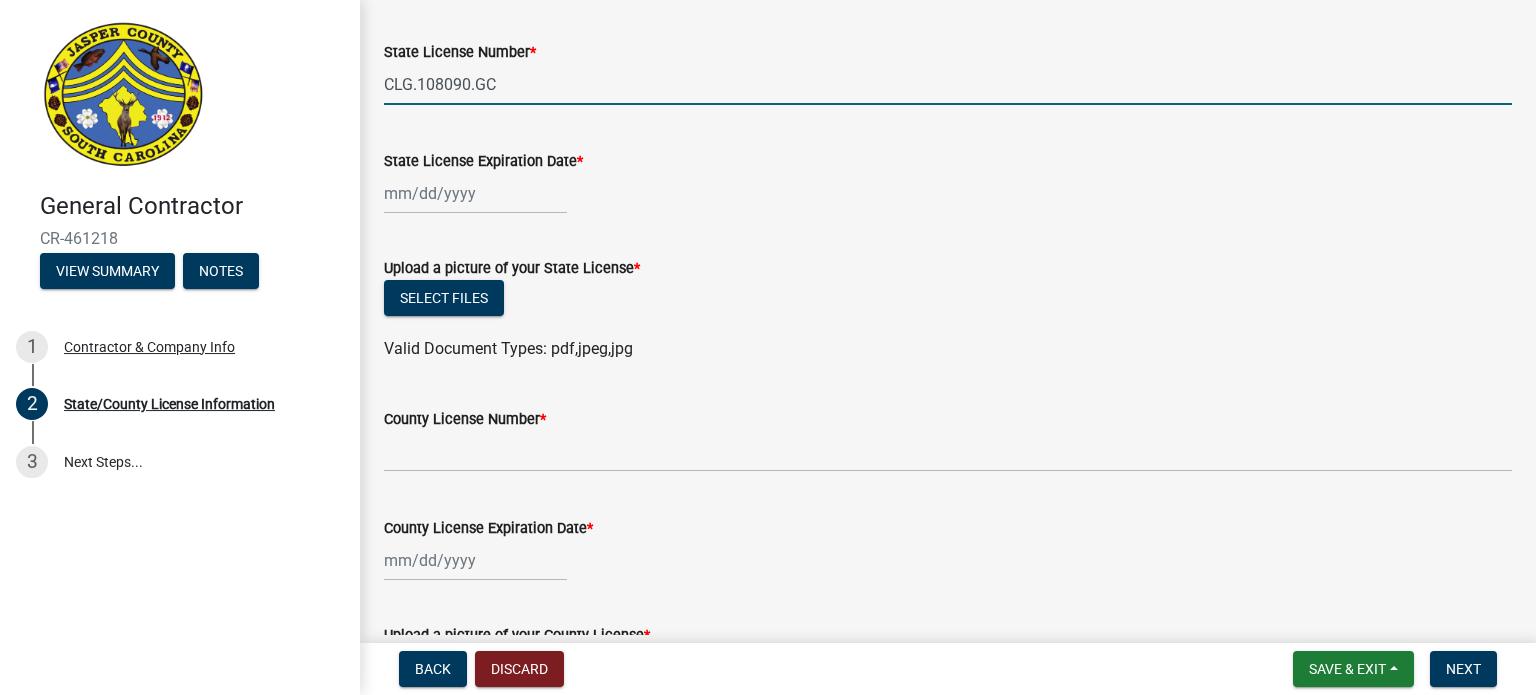 type on "CLG.108090.GC" 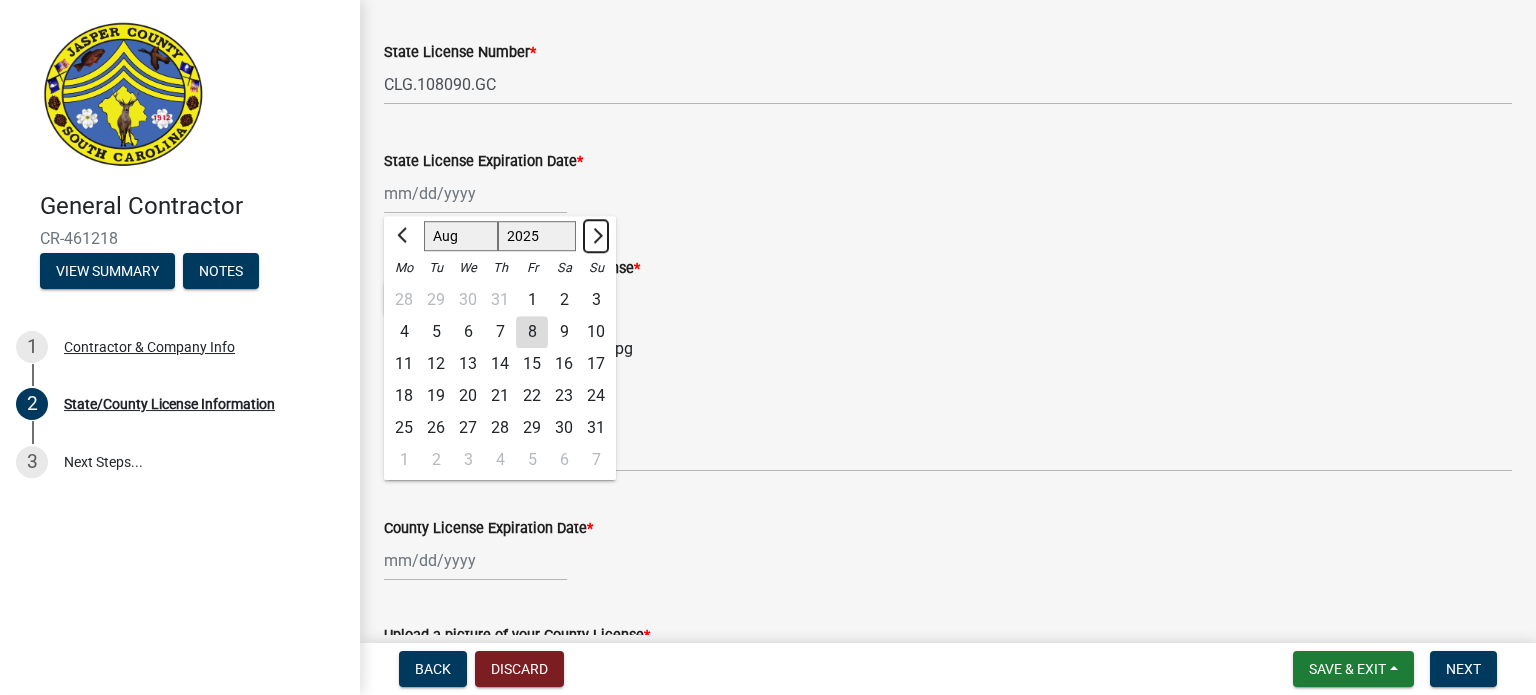 click 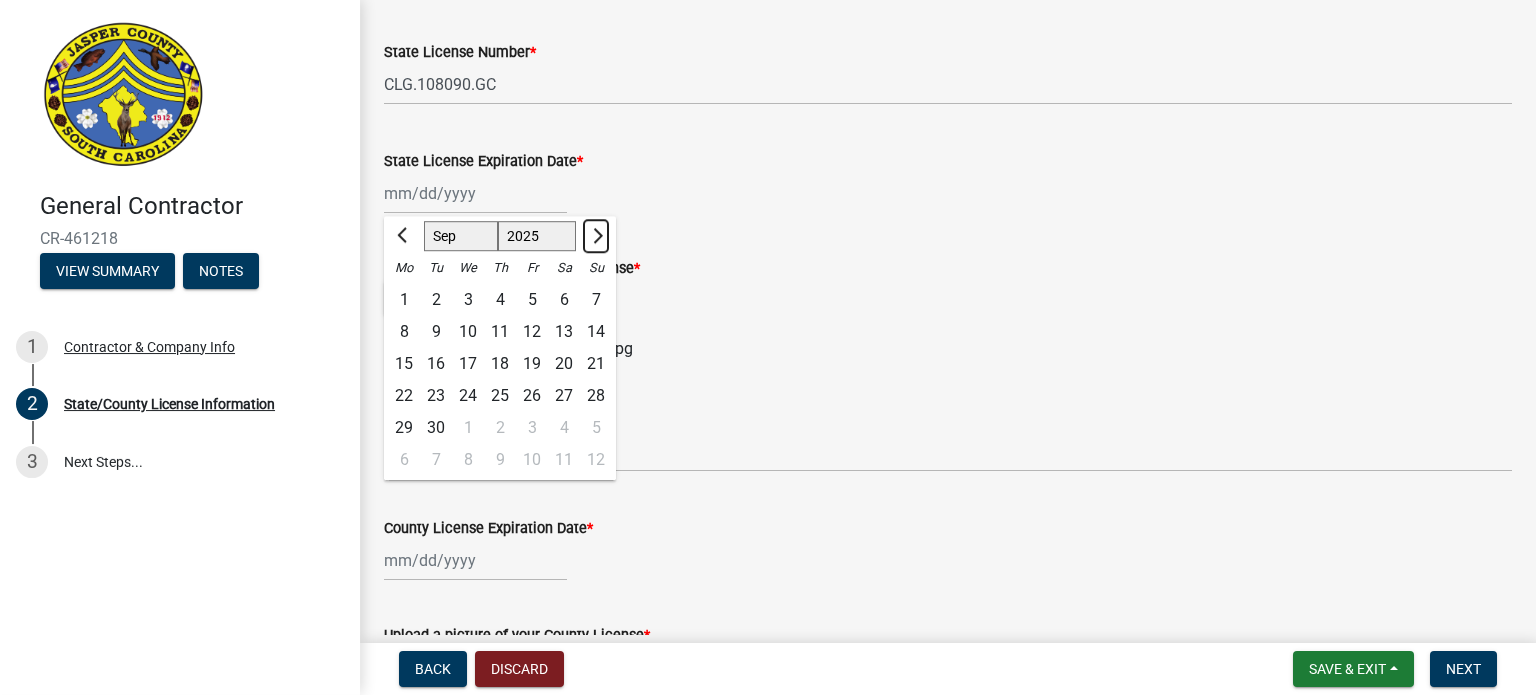 click 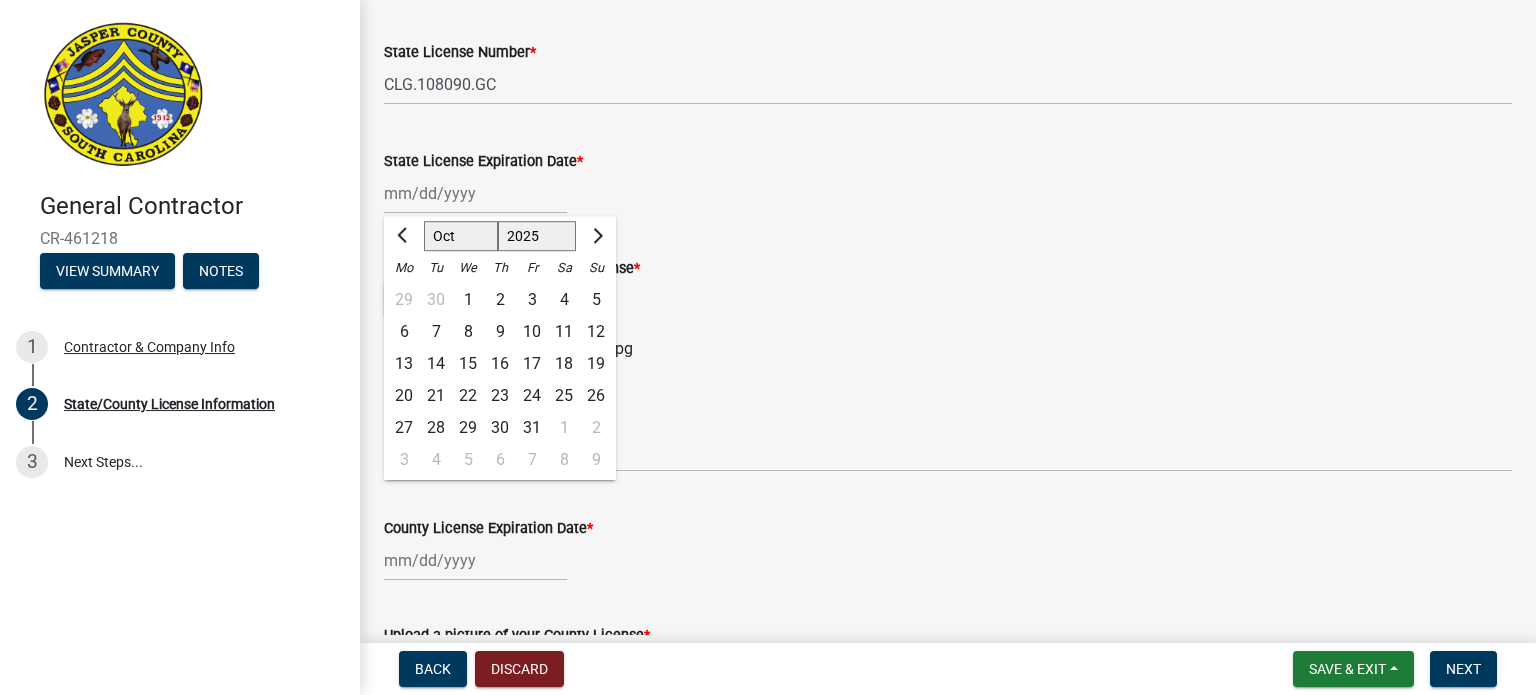 click on "31" 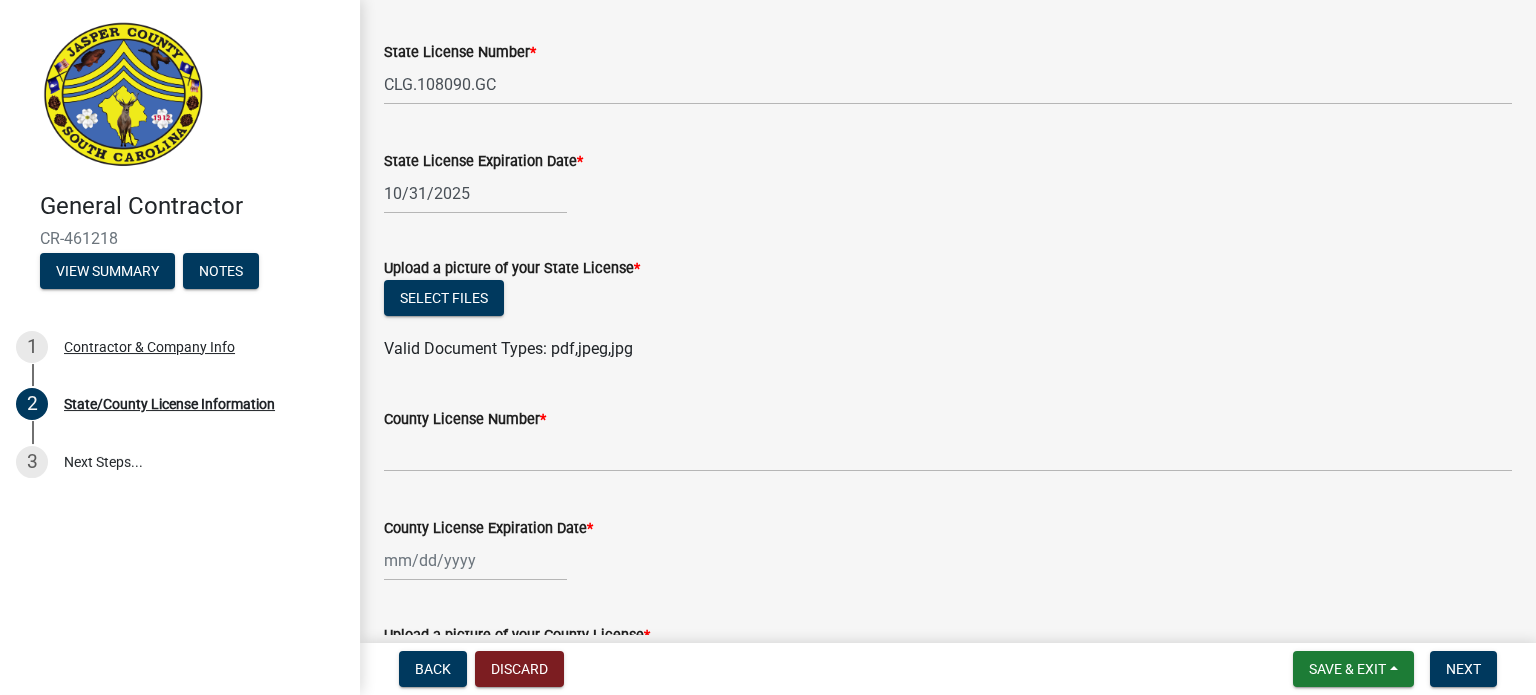 select on "10" 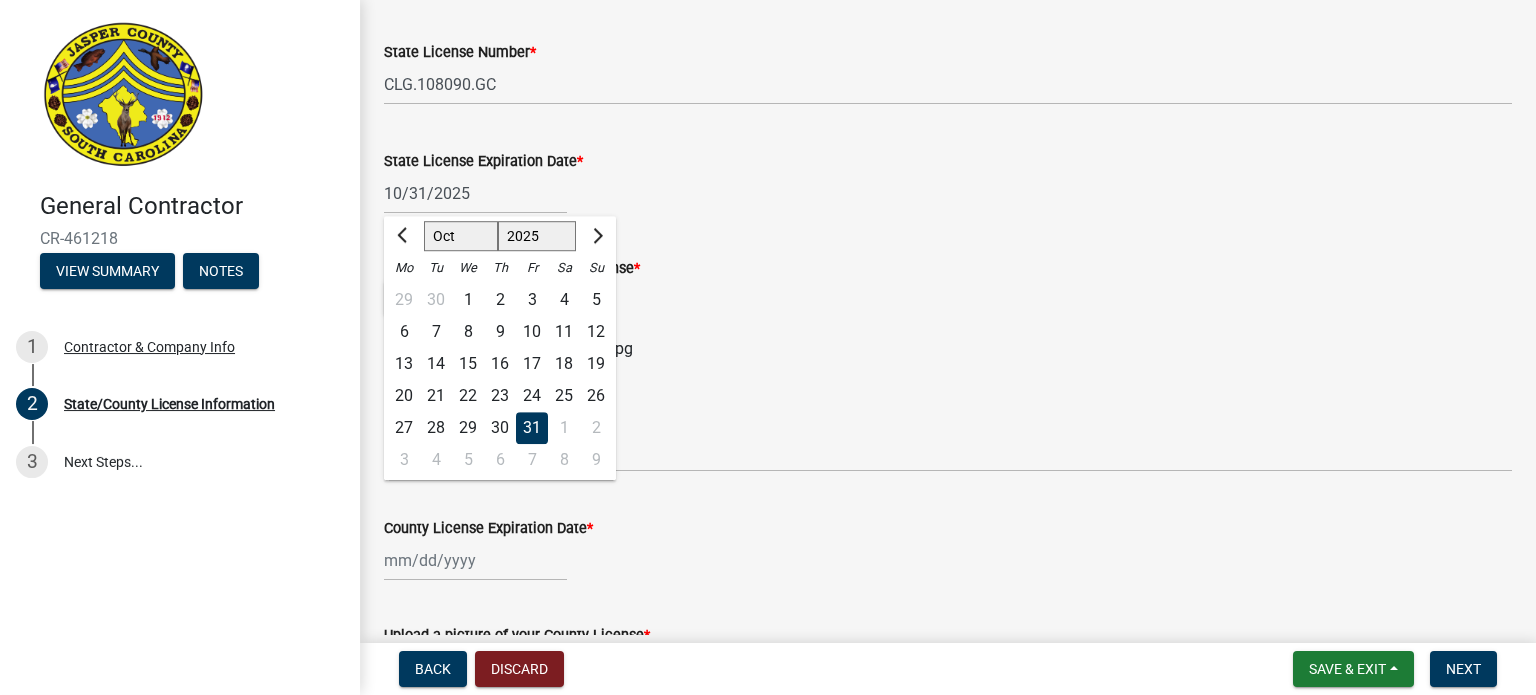 click on "10/31/2025 Jan Feb Mar Apr May Jun Jul Aug Sep Oct Nov Dec 1525 1526 1527 1528 1529 1530 1531 1532 1533 1534 1535 1536 1537 1538 1539 1540 1541 1542 1543 1544 1545 1546 1547 1548 1549 1550 1551 1552 1553 1554 1555 1556 1557 1558 1559 1560 1561 1562 1563 1564 1565 1566 1567 1568 1569 1570 1571 1572 1573 1574 1575 1576 1577 1578 1579 1580 1581 1582 1583 1584 1585 1586 1587 1588 1589 1590 1591 1592 1593 1594 1595 1596 1597 1598 1599 1600 1601 1602 1603 1604 1605 1606 1607 1608 1609 1610 1611 1612 1613 1614 1615 1616 1617" 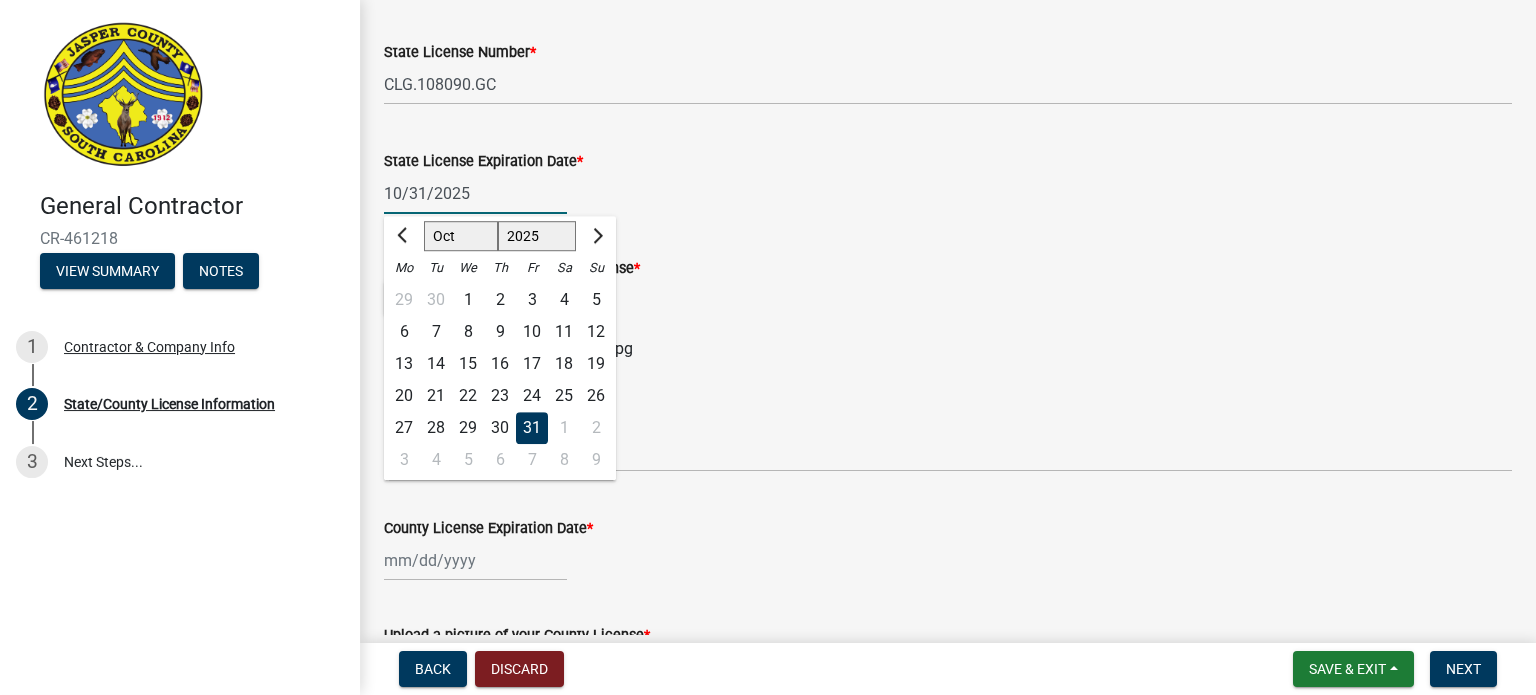 click on "10/31/2025" at bounding box center (475, 193) 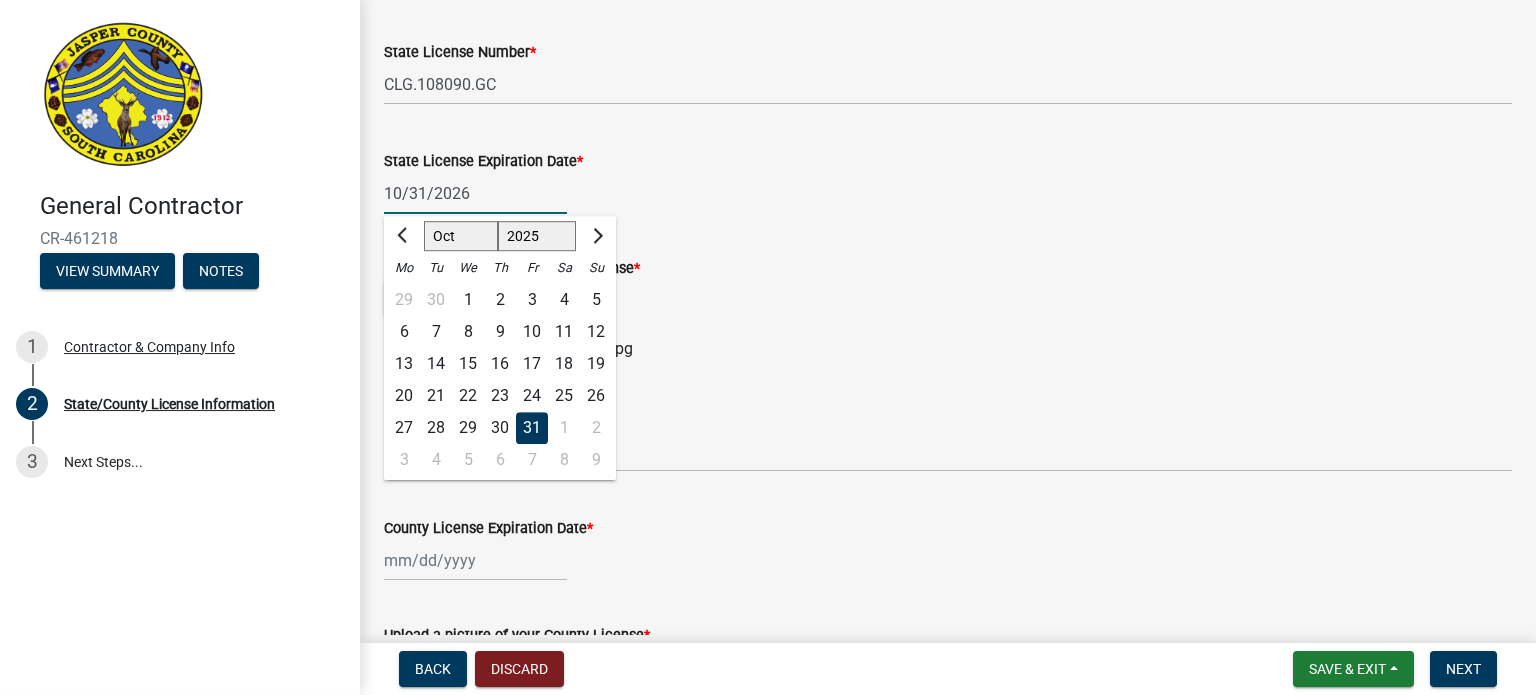 type on "10/31/2026" 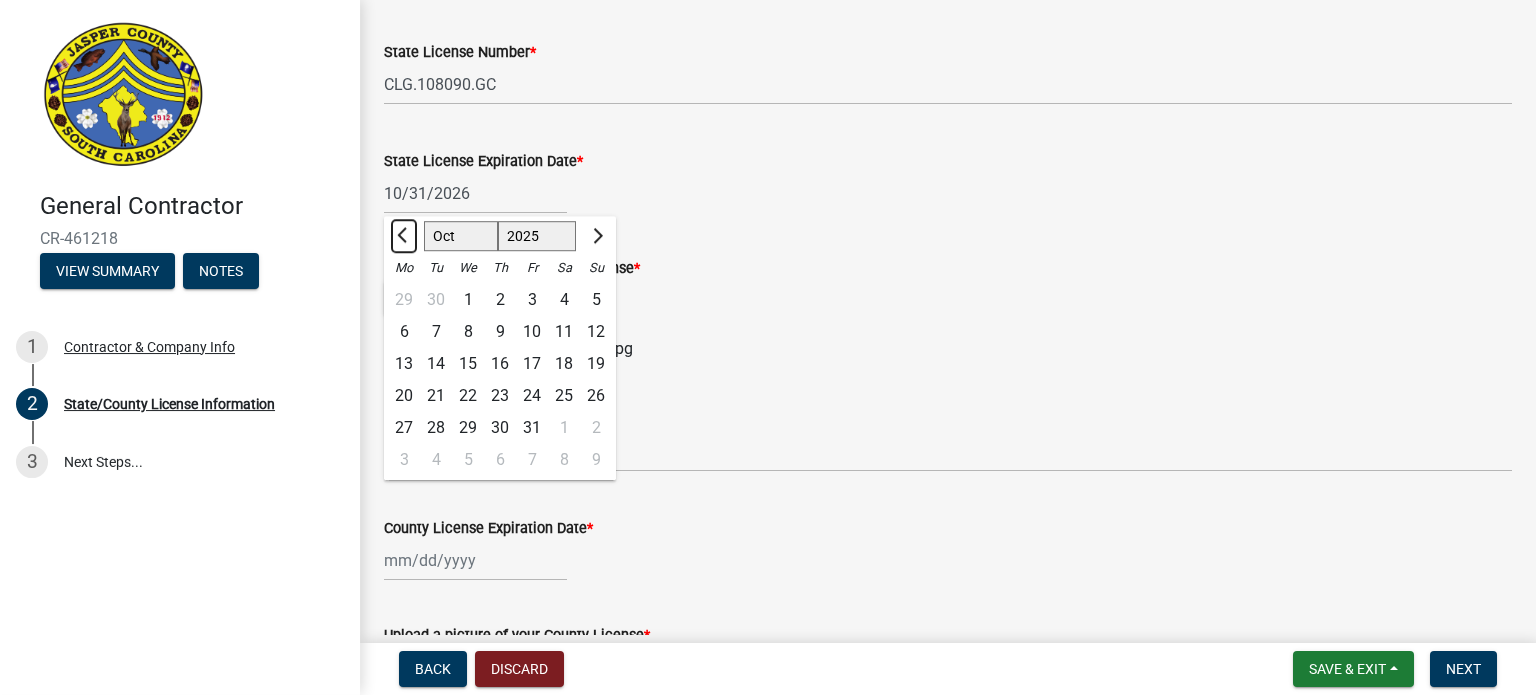 type 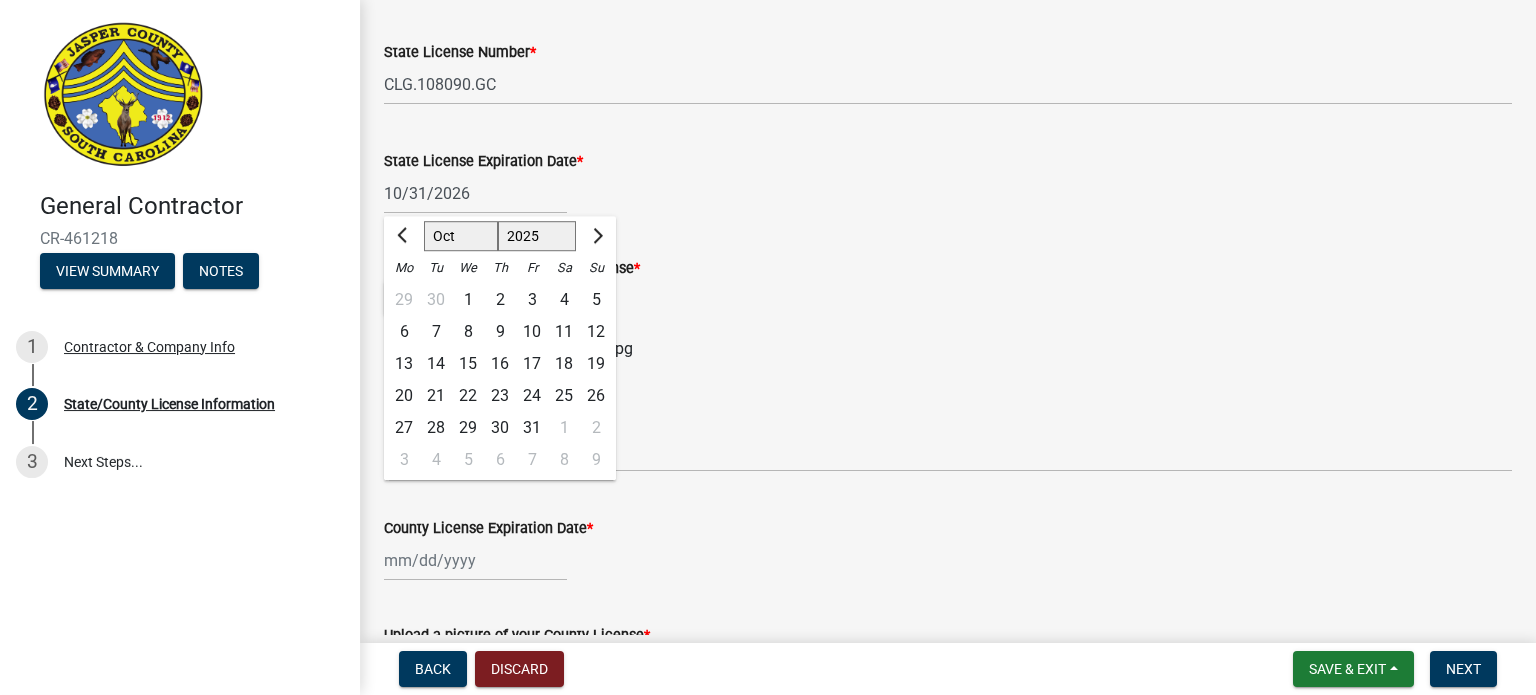 click on "County License Number  *" 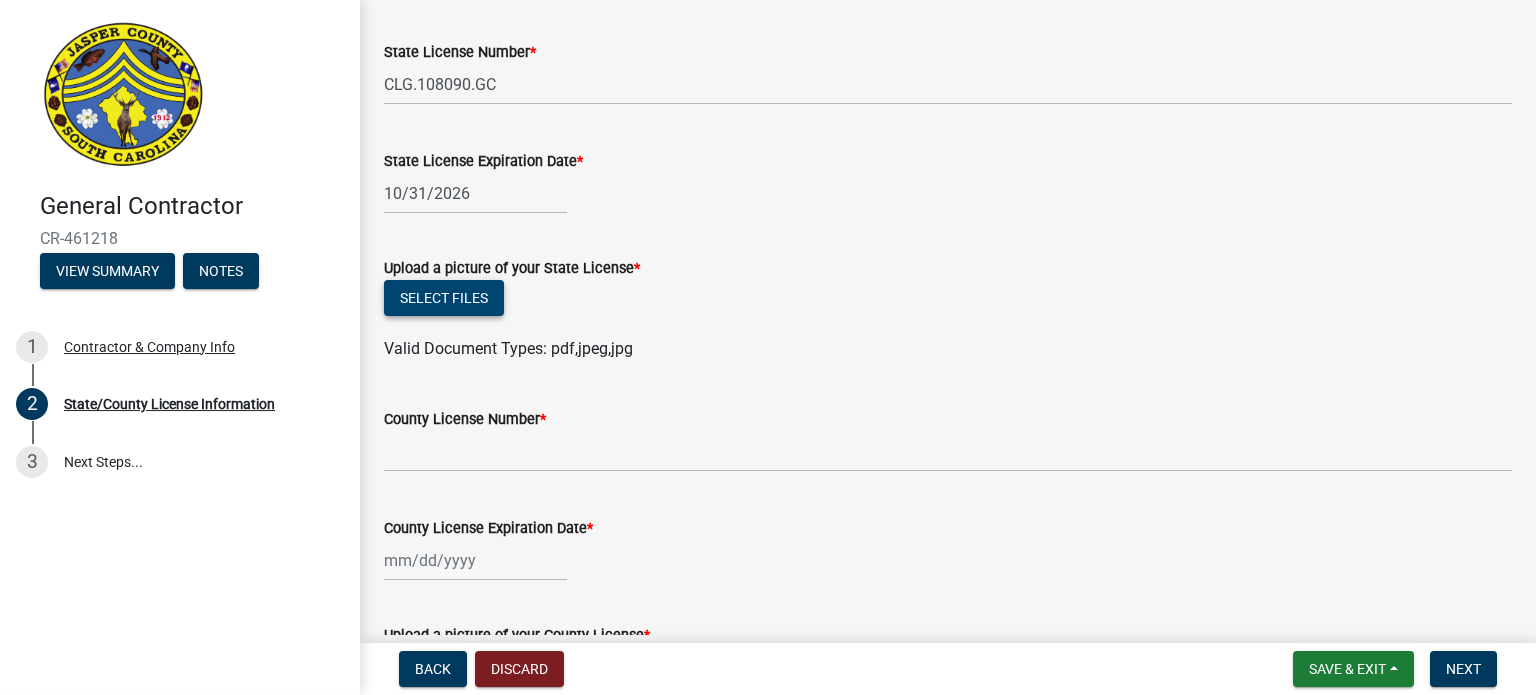 click on "Select files" 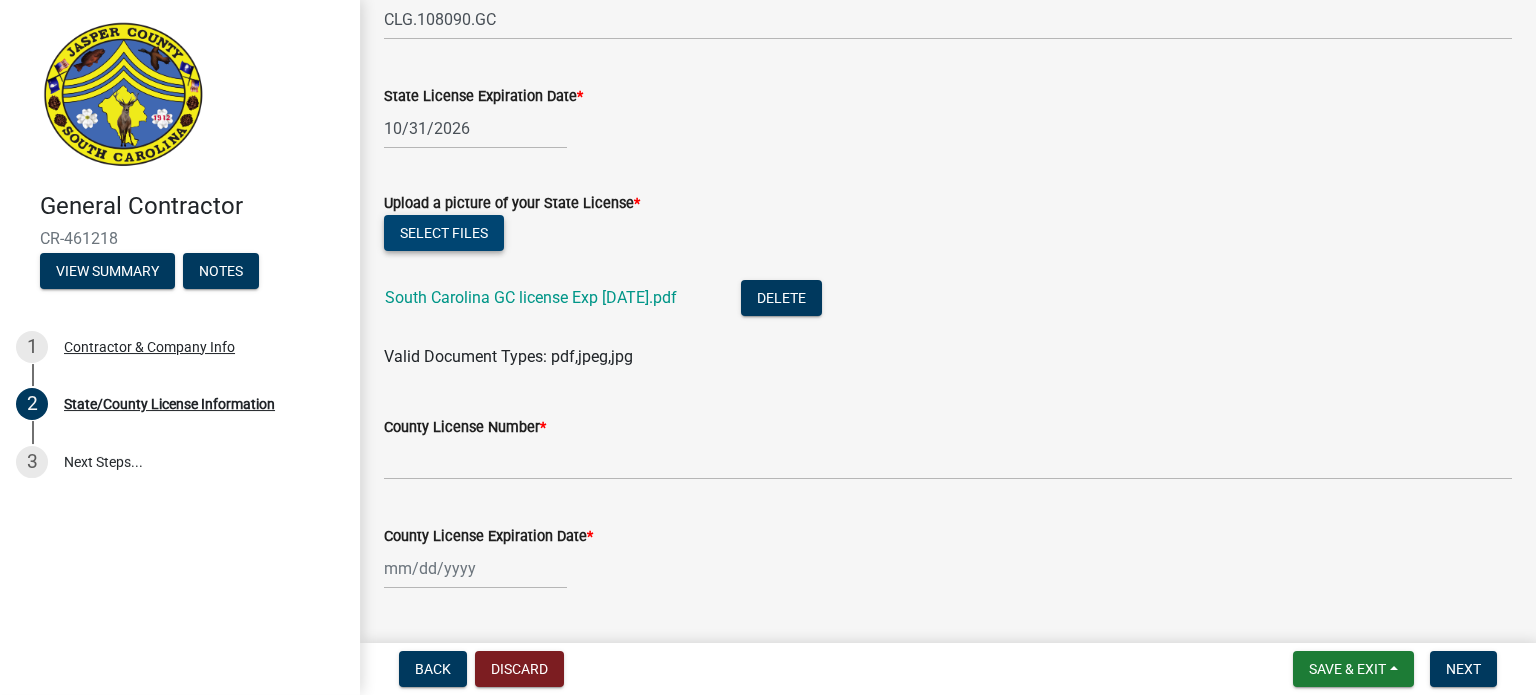 scroll, scrollTop: 200, scrollLeft: 0, axis: vertical 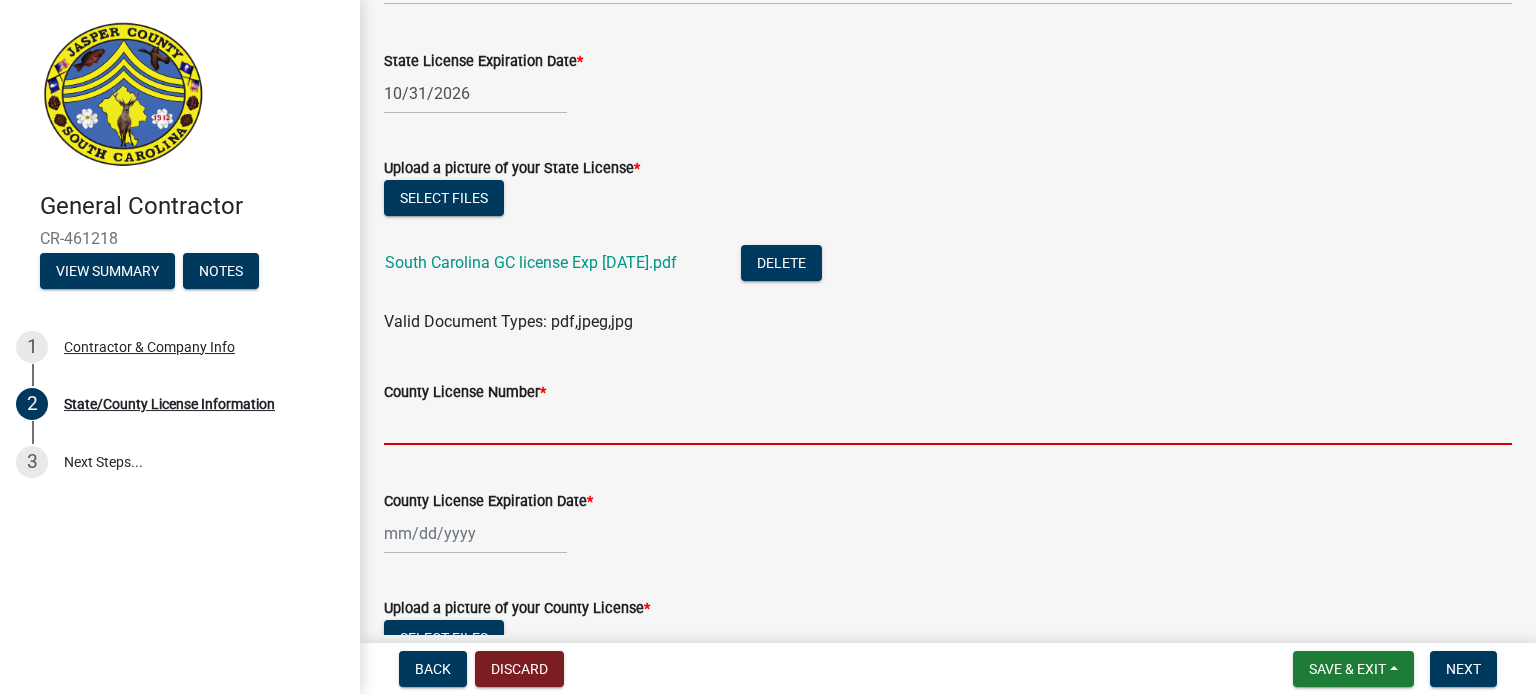 click on "County License Number  *" at bounding box center (948, 424) 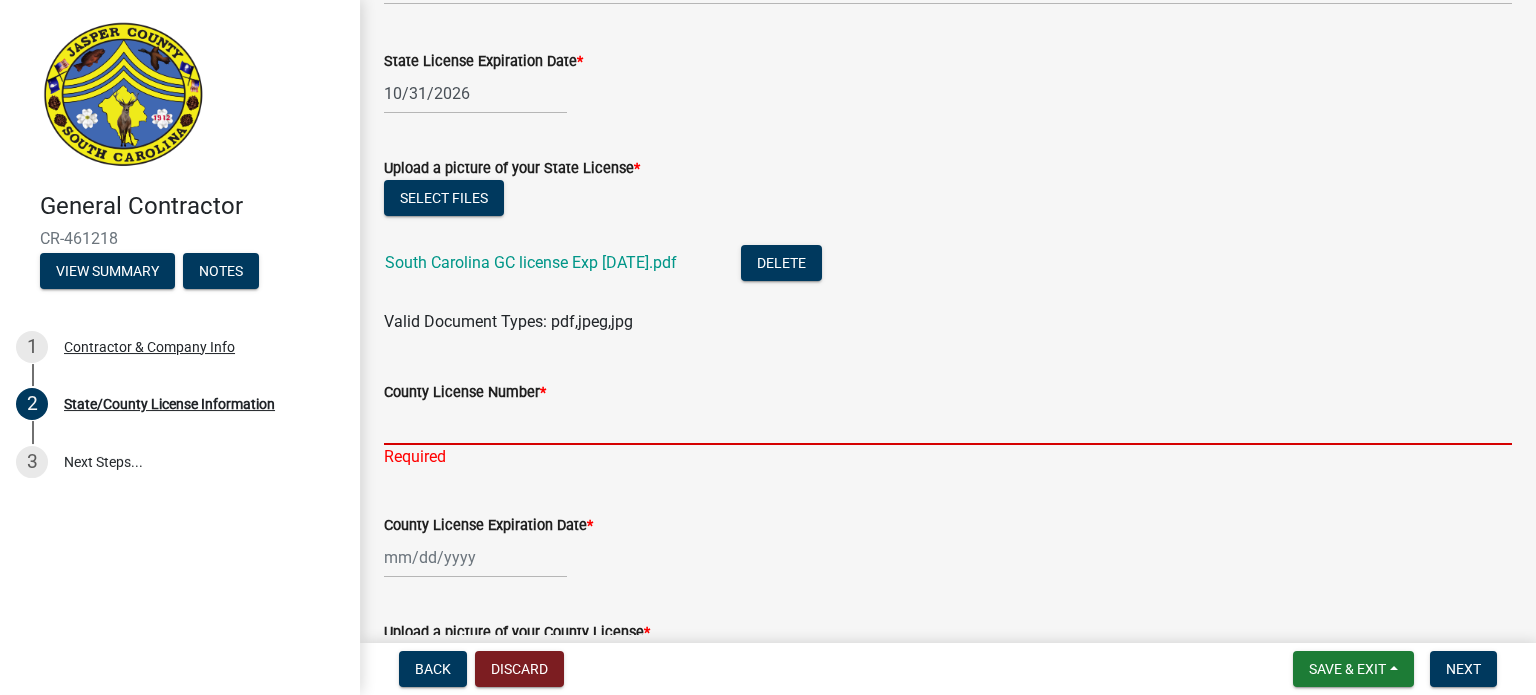 click on "County License Number  *" at bounding box center (948, 424) 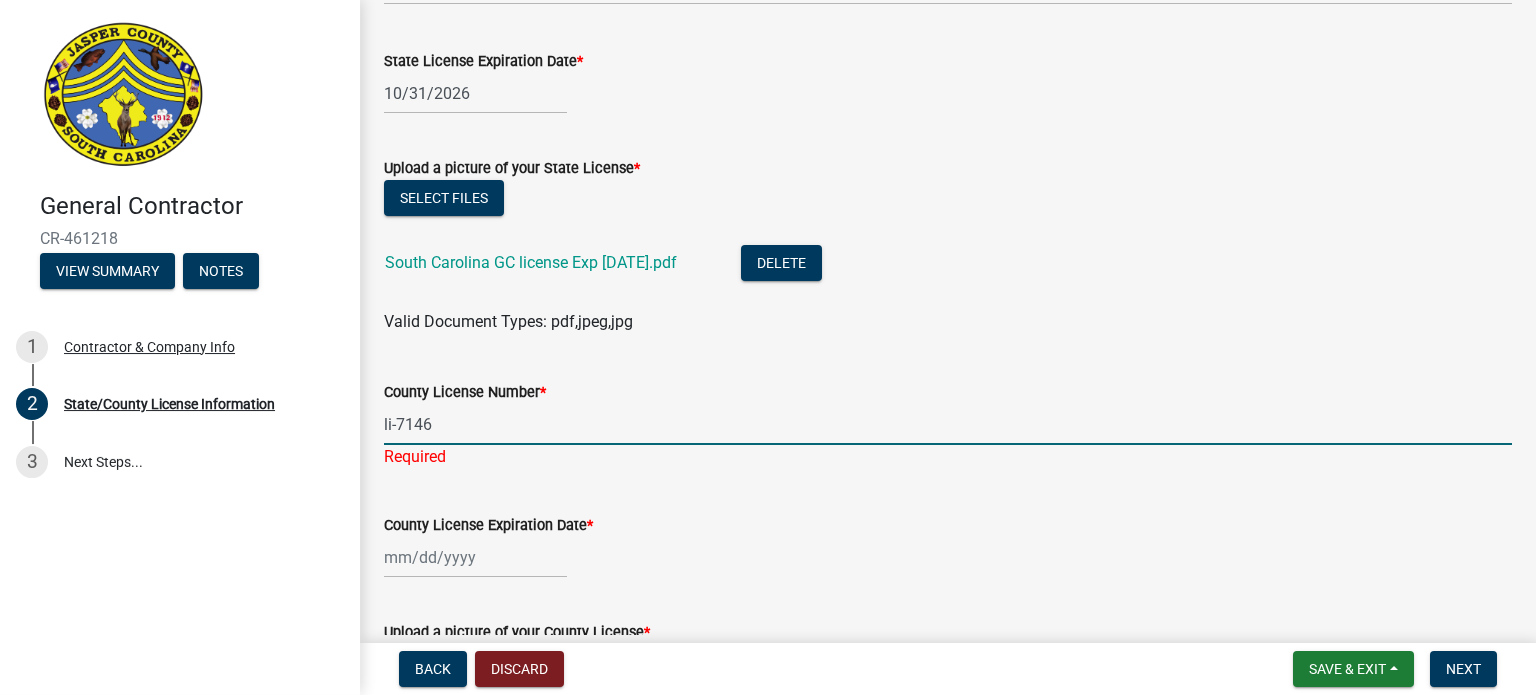 type on "li-7146" 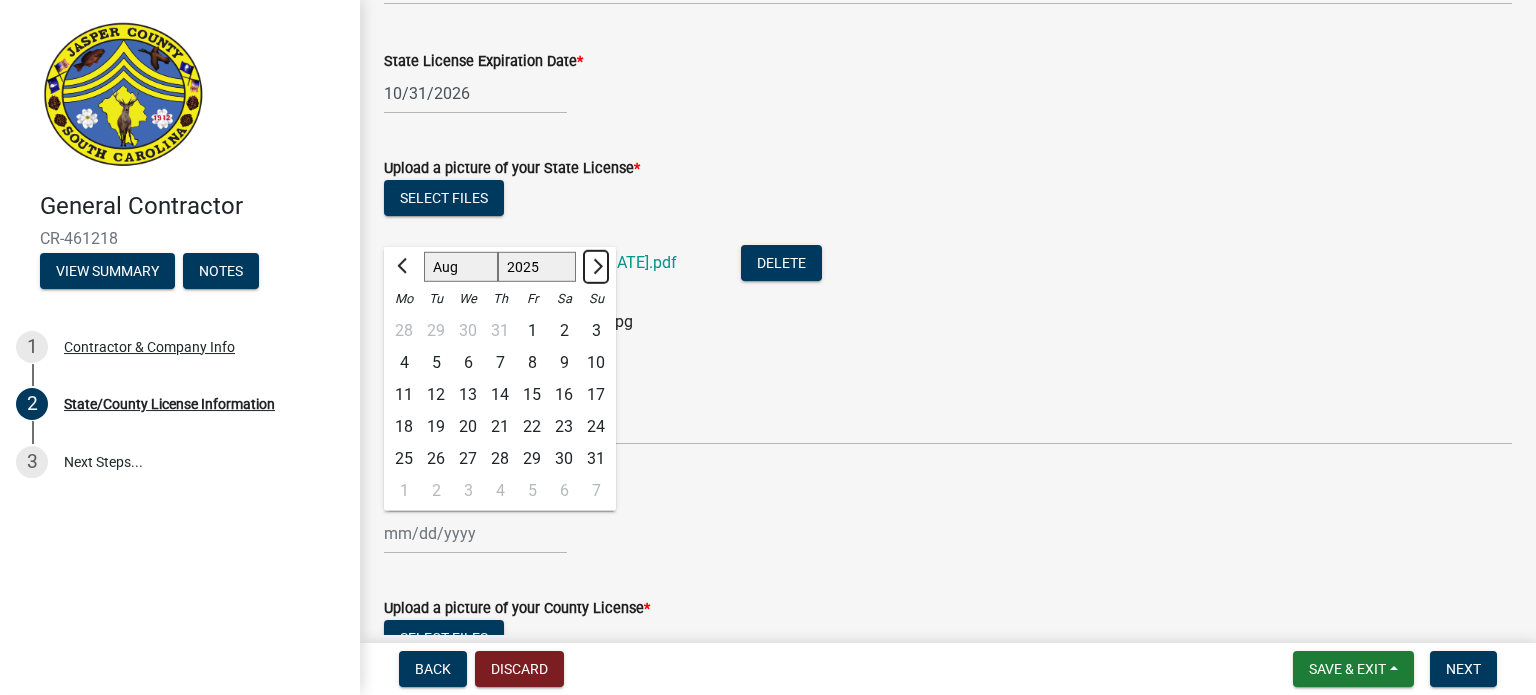 click 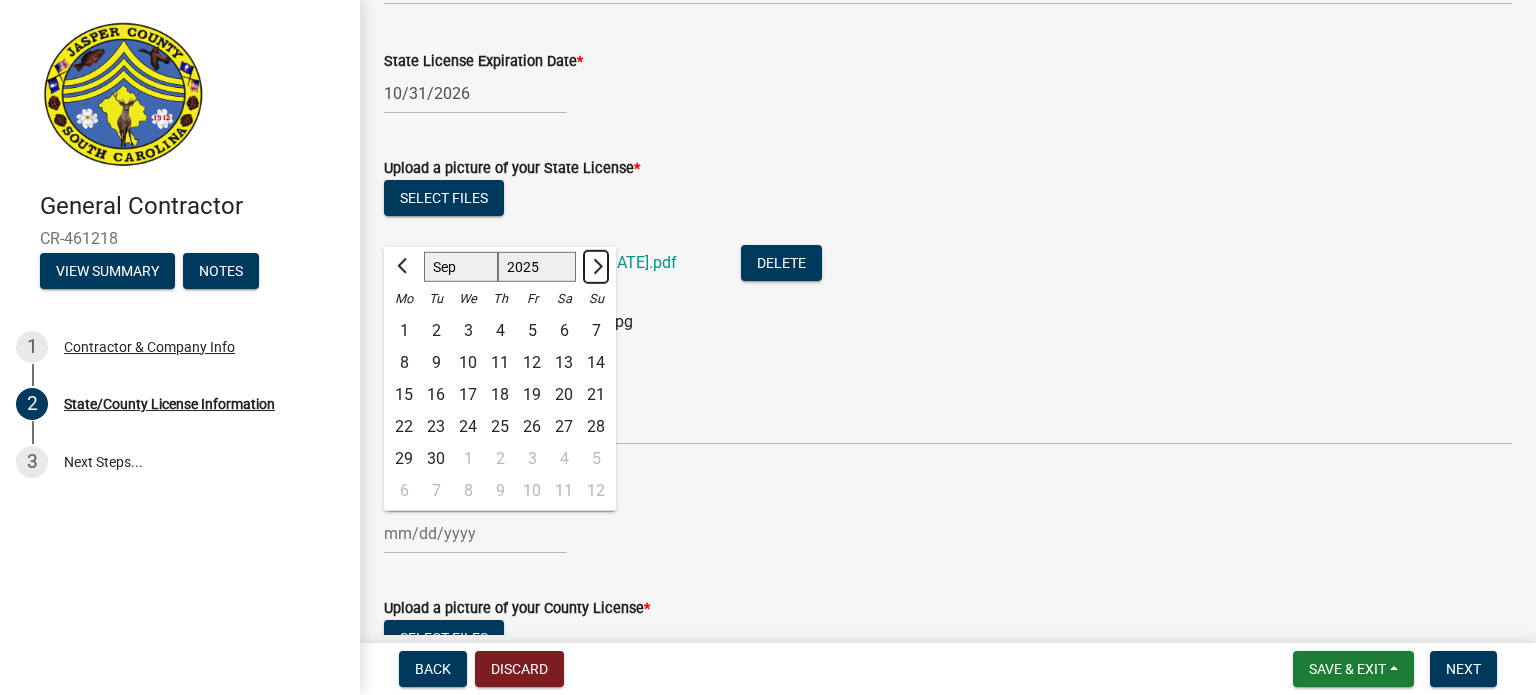 click 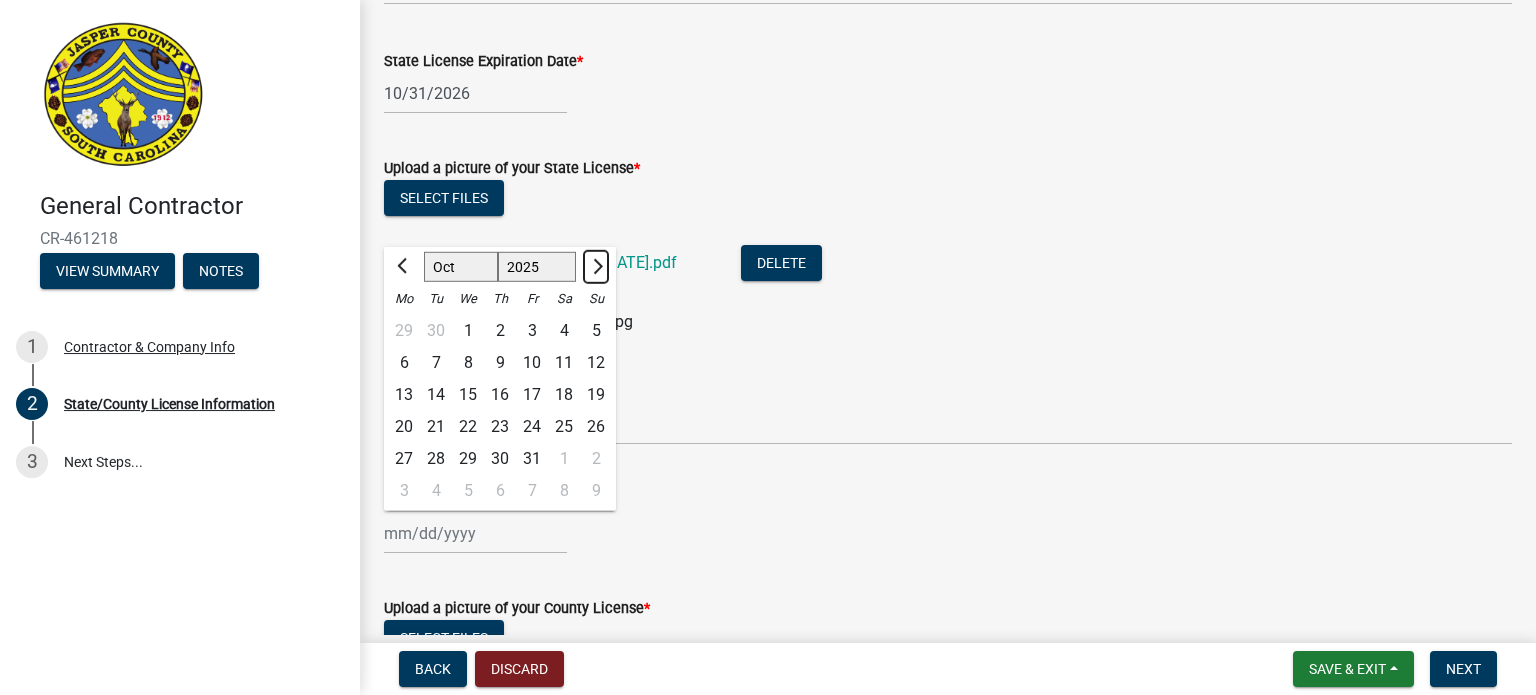 click 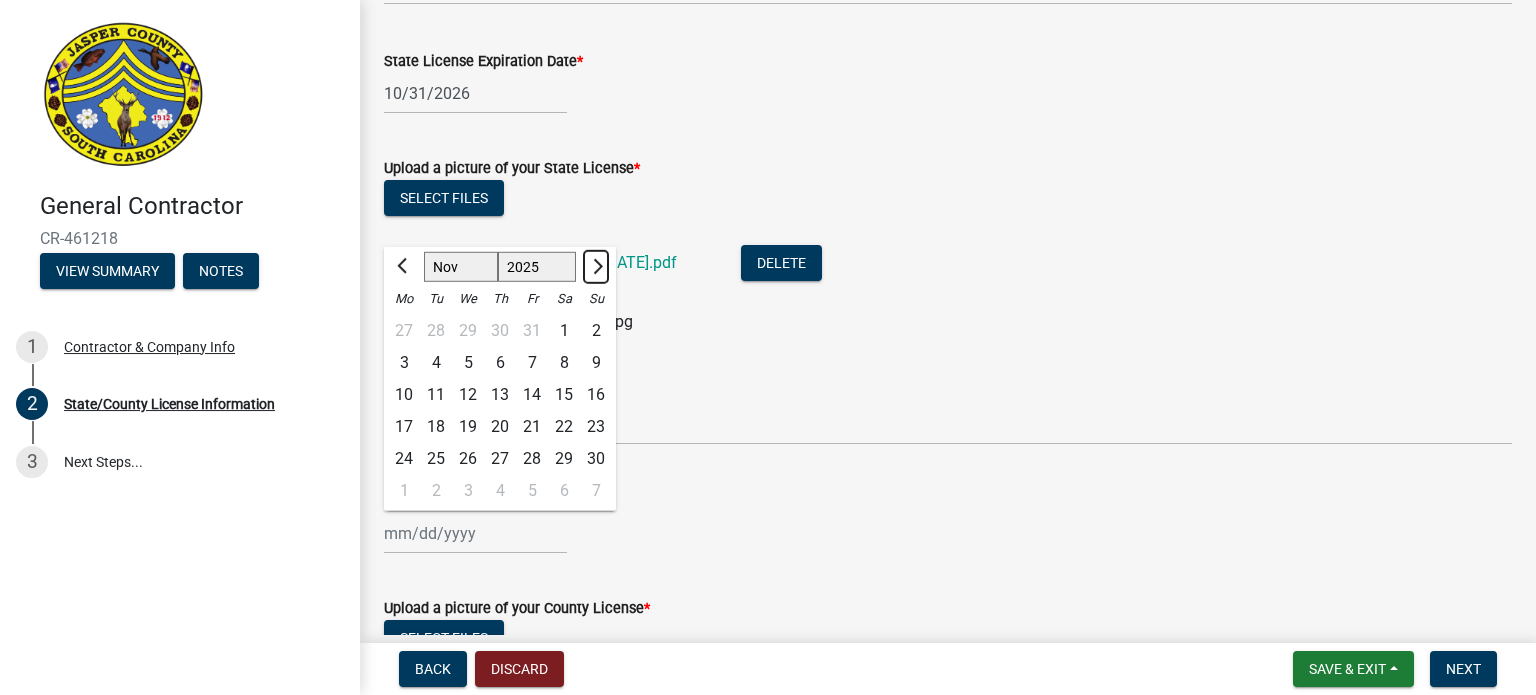 click 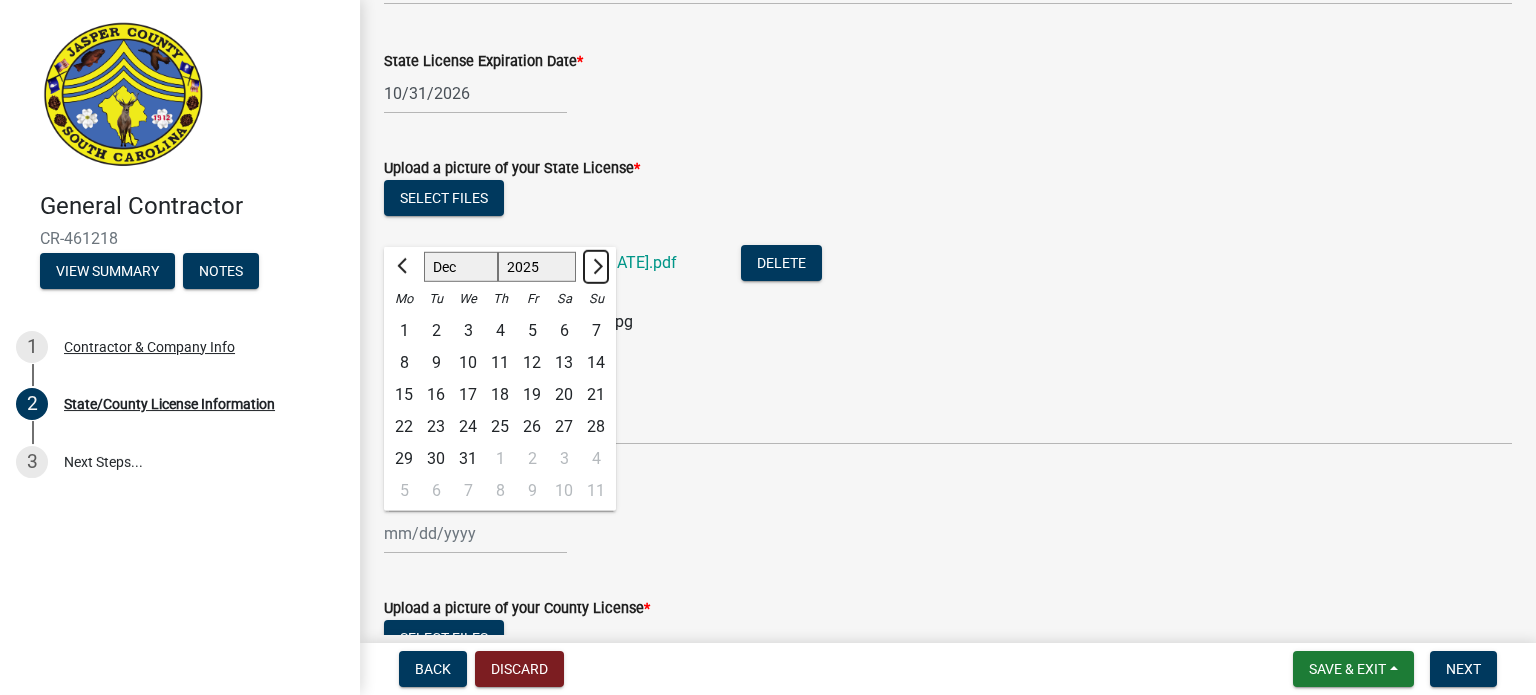 click 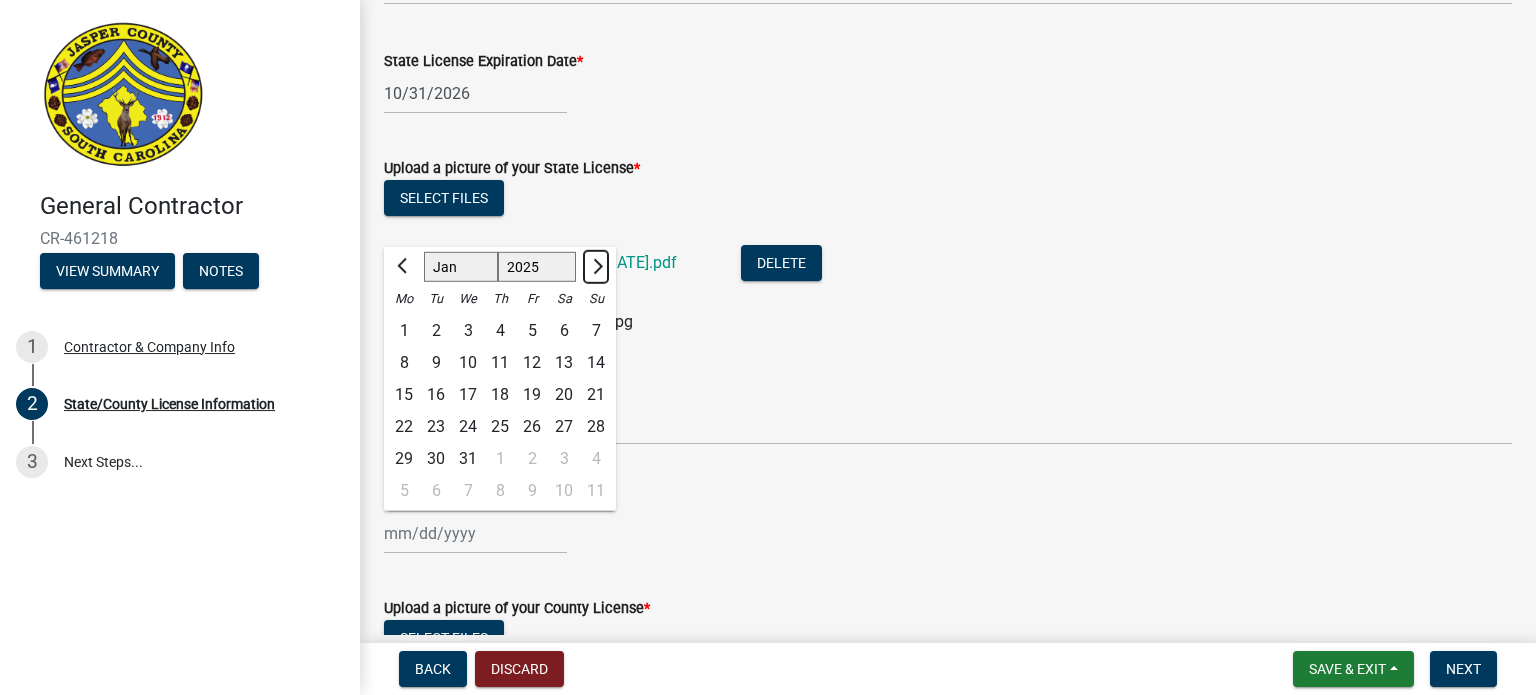 select on "2026" 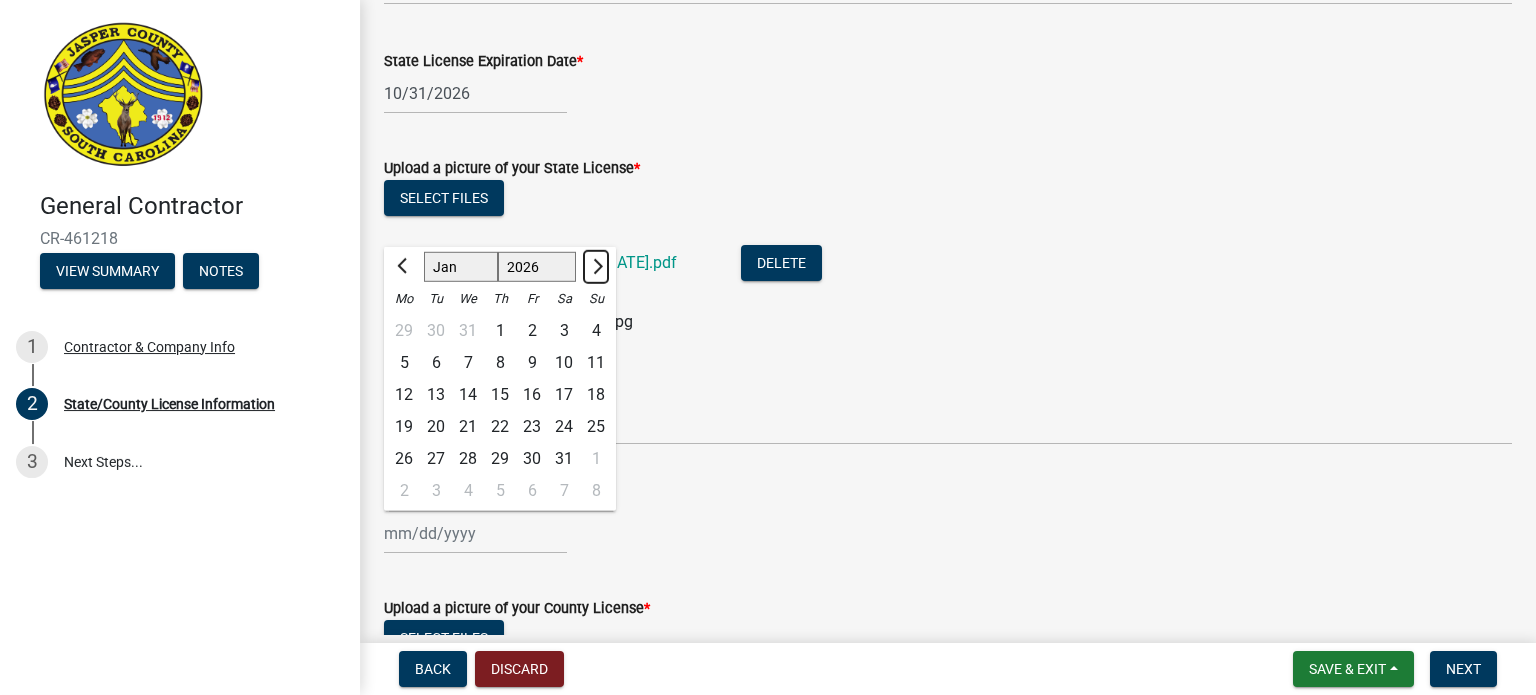 click 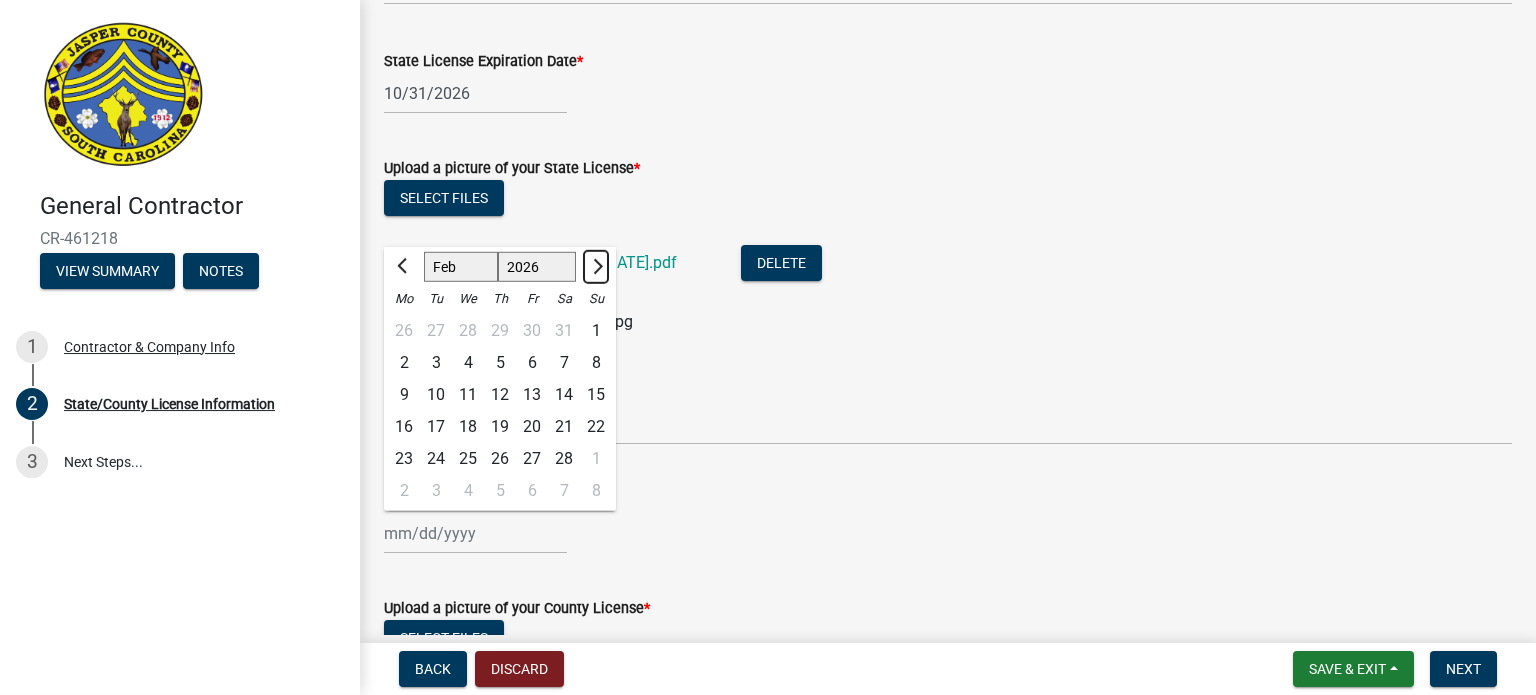 click 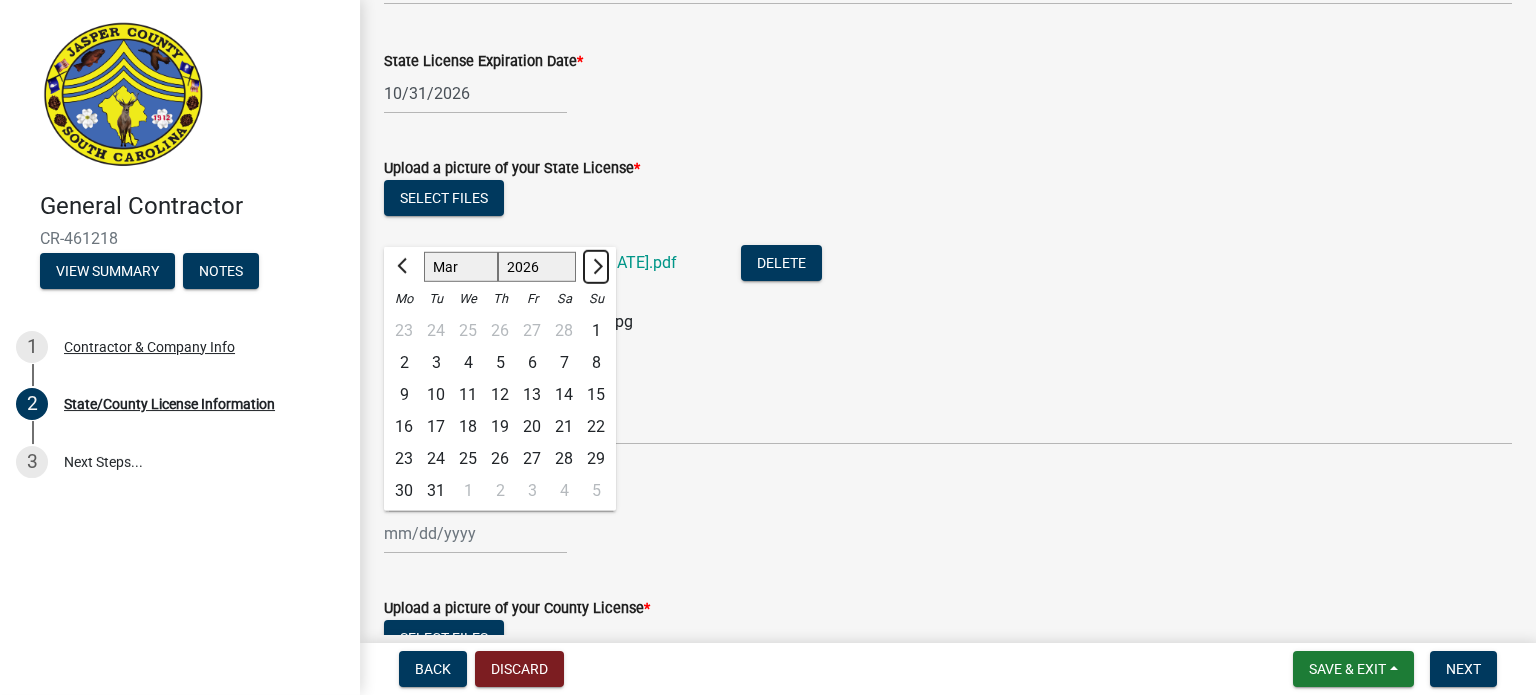 click 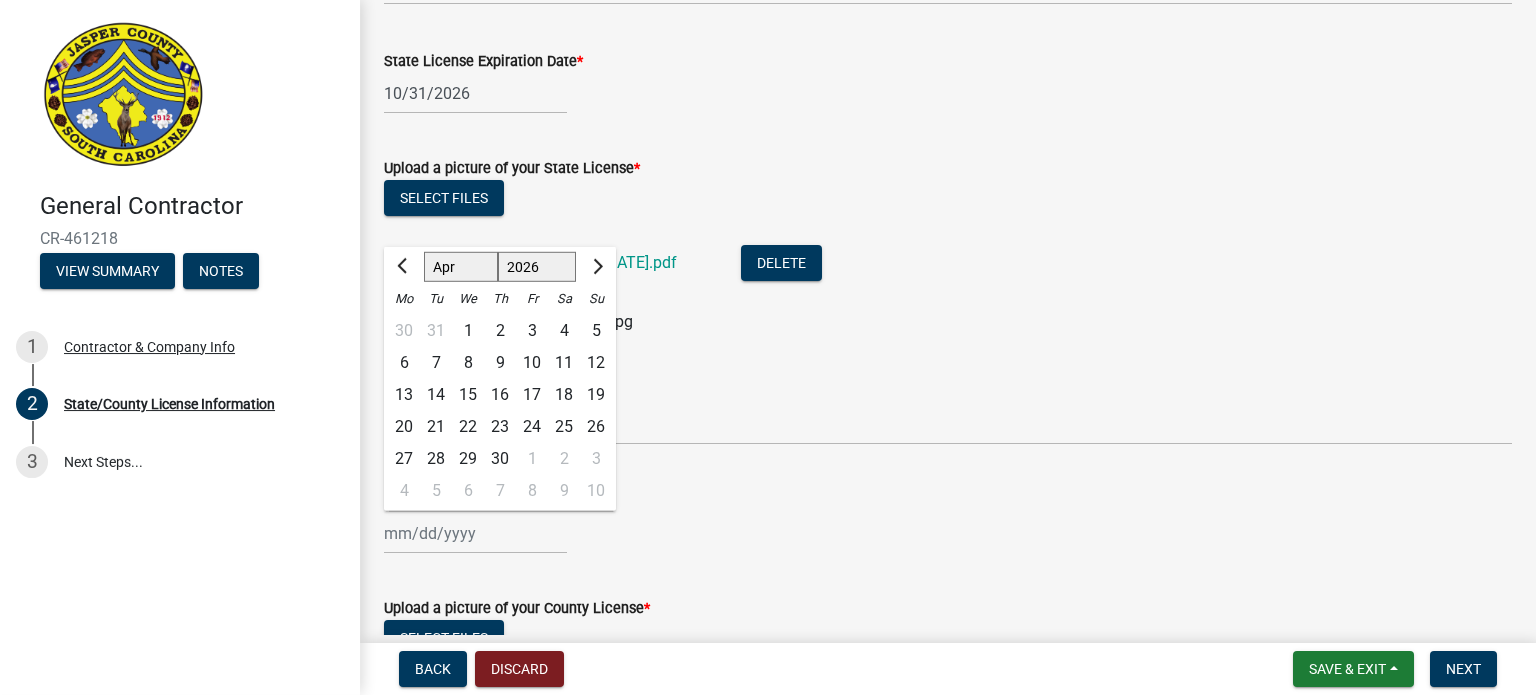 click on "30" 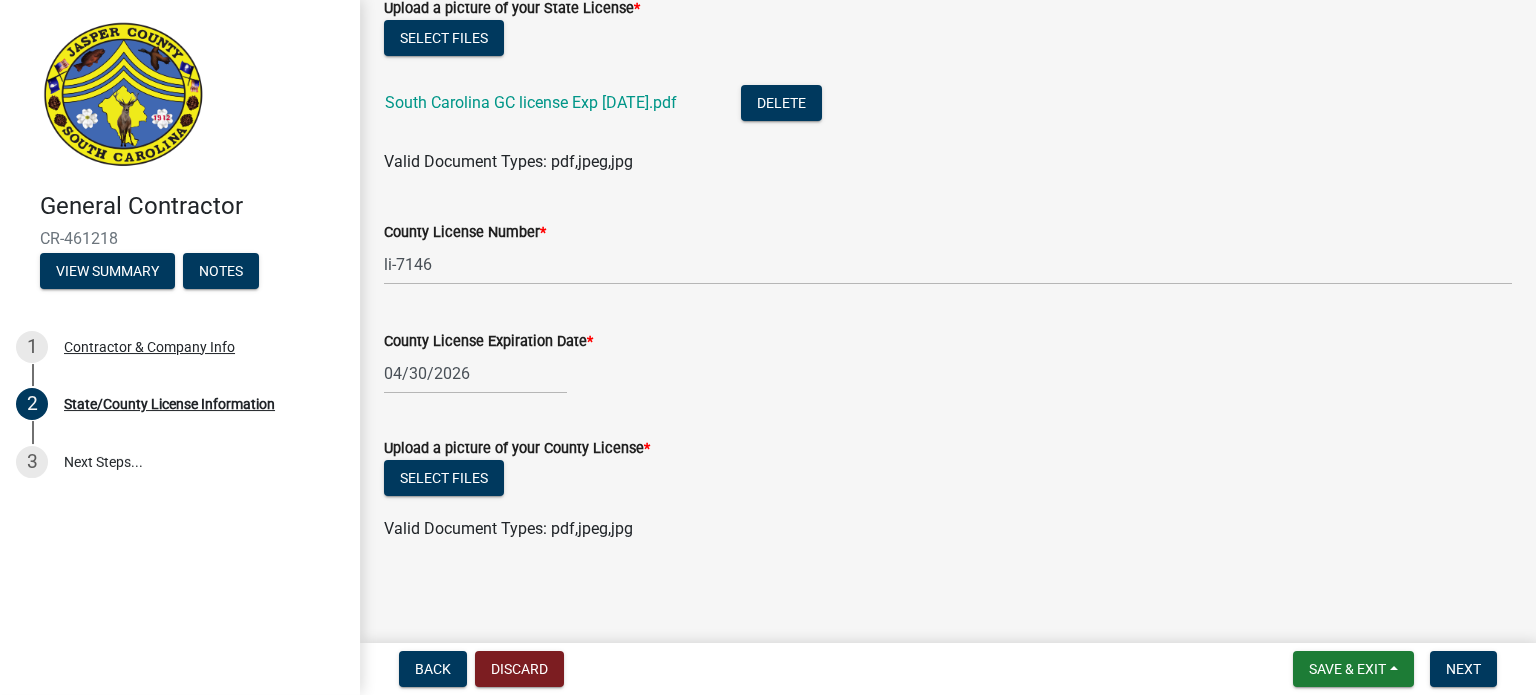 scroll, scrollTop: 361, scrollLeft: 0, axis: vertical 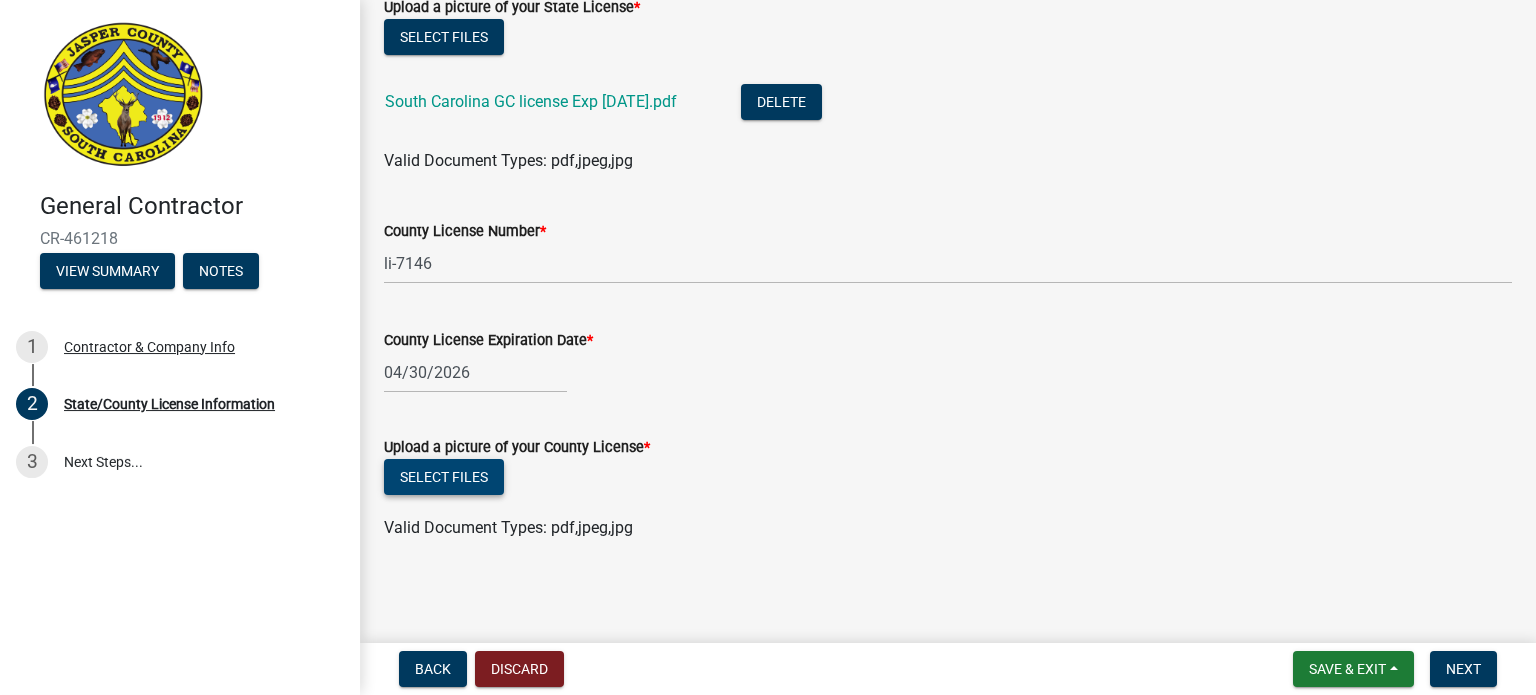 click on "Select files" 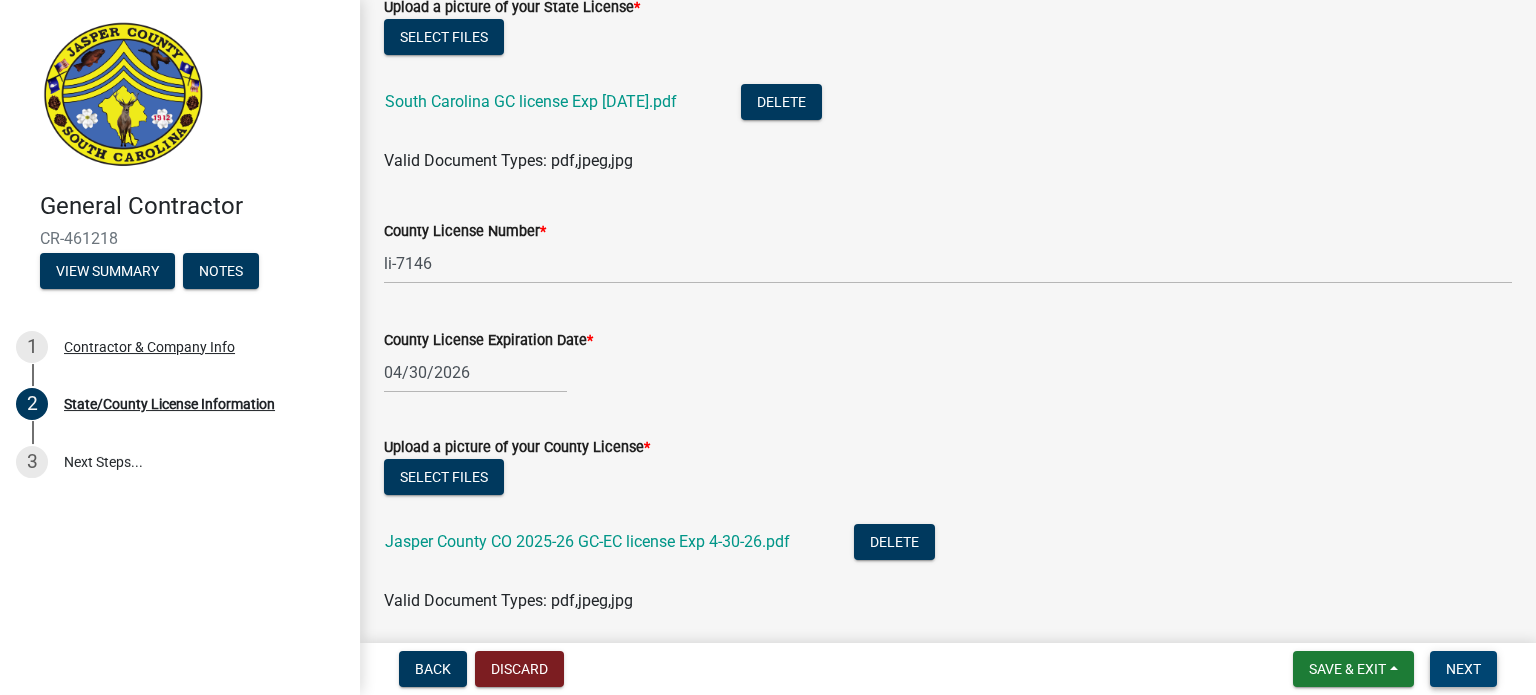 click on "Next" at bounding box center (1463, 669) 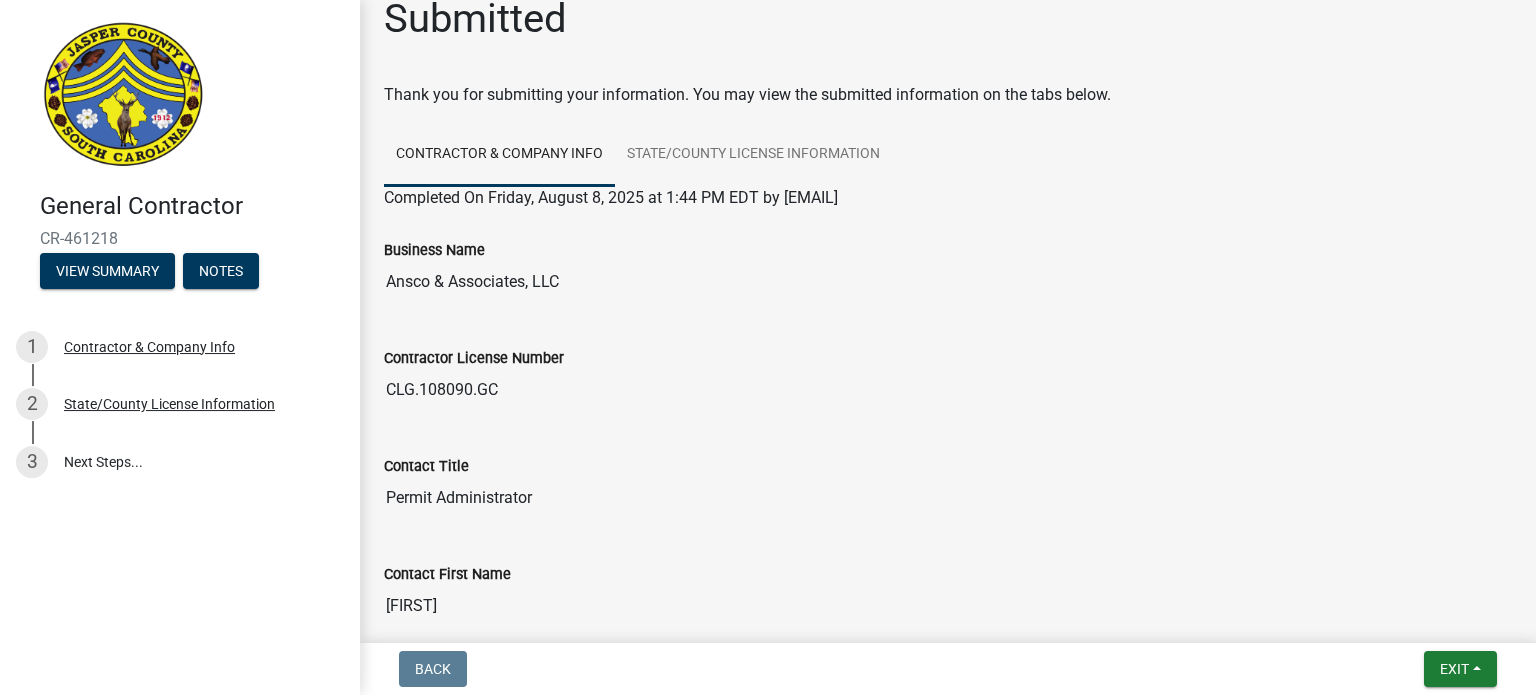 scroll, scrollTop: 0, scrollLeft: 0, axis: both 